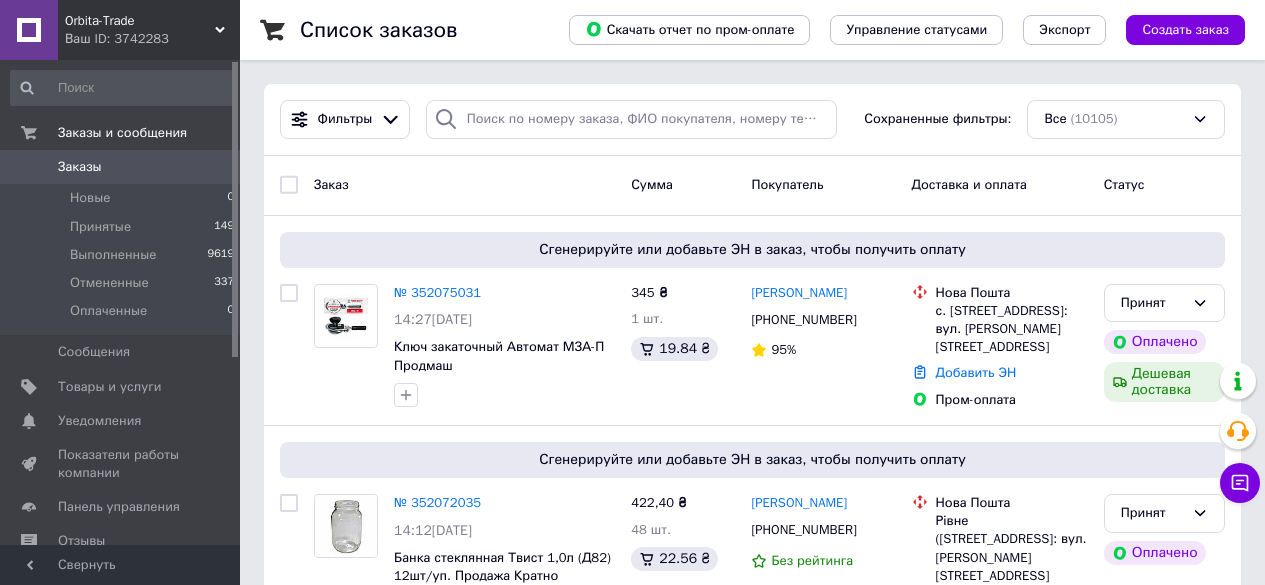 scroll, scrollTop: 0, scrollLeft: 0, axis: both 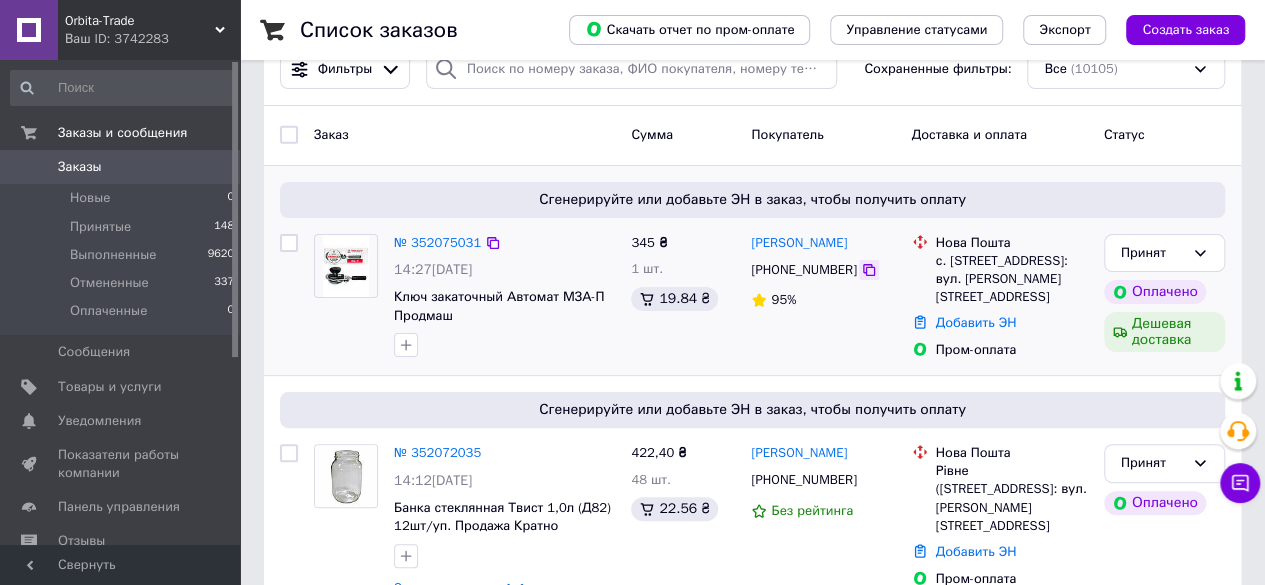 click 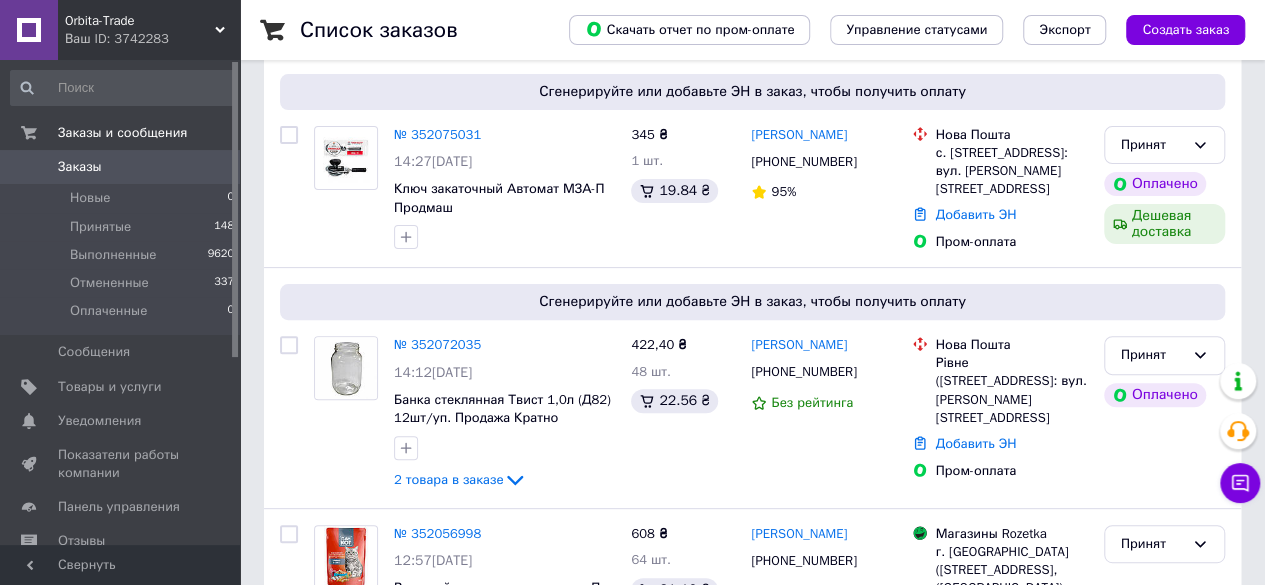 scroll, scrollTop: 211, scrollLeft: 0, axis: vertical 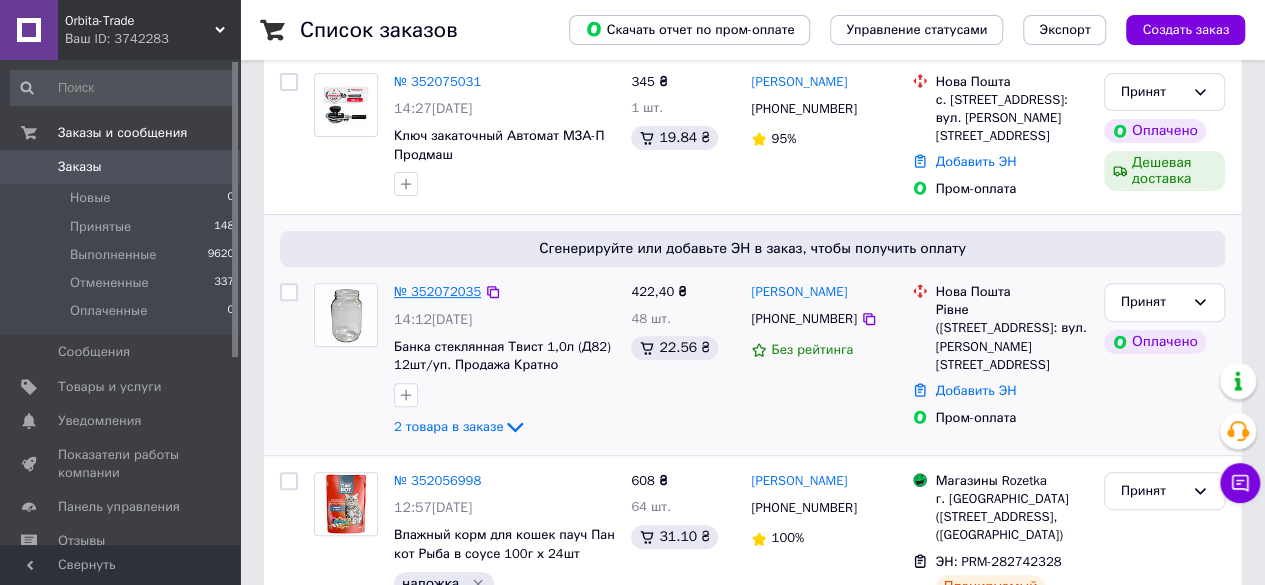 click on "№ 352072035" at bounding box center [437, 291] 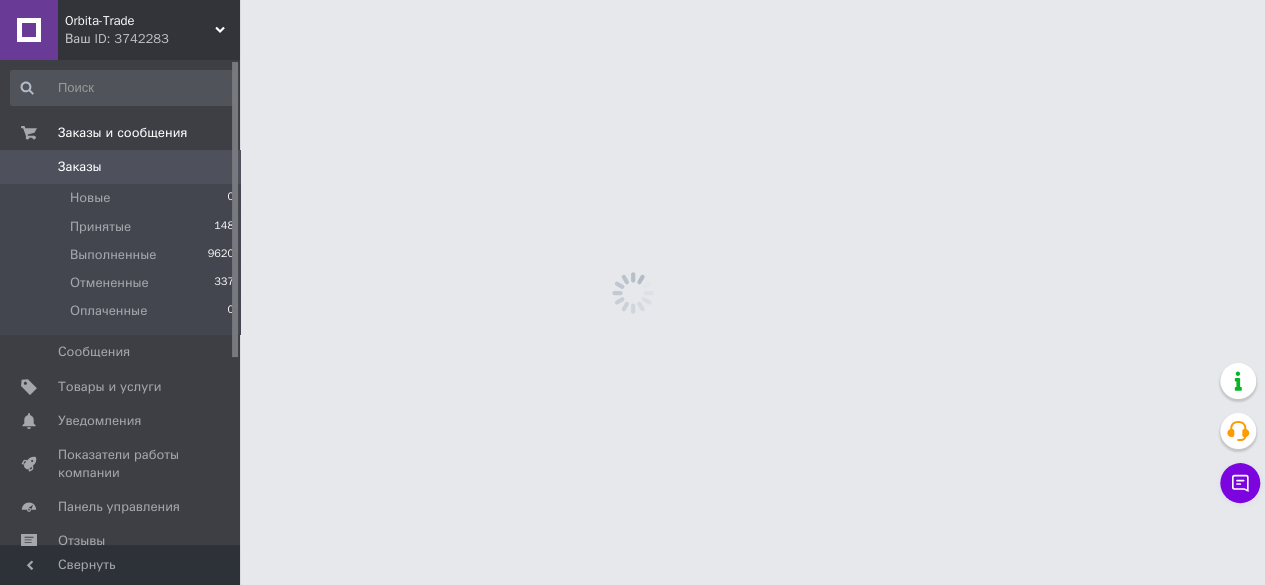 scroll, scrollTop: 0, scrollLeft: 0, axis: both 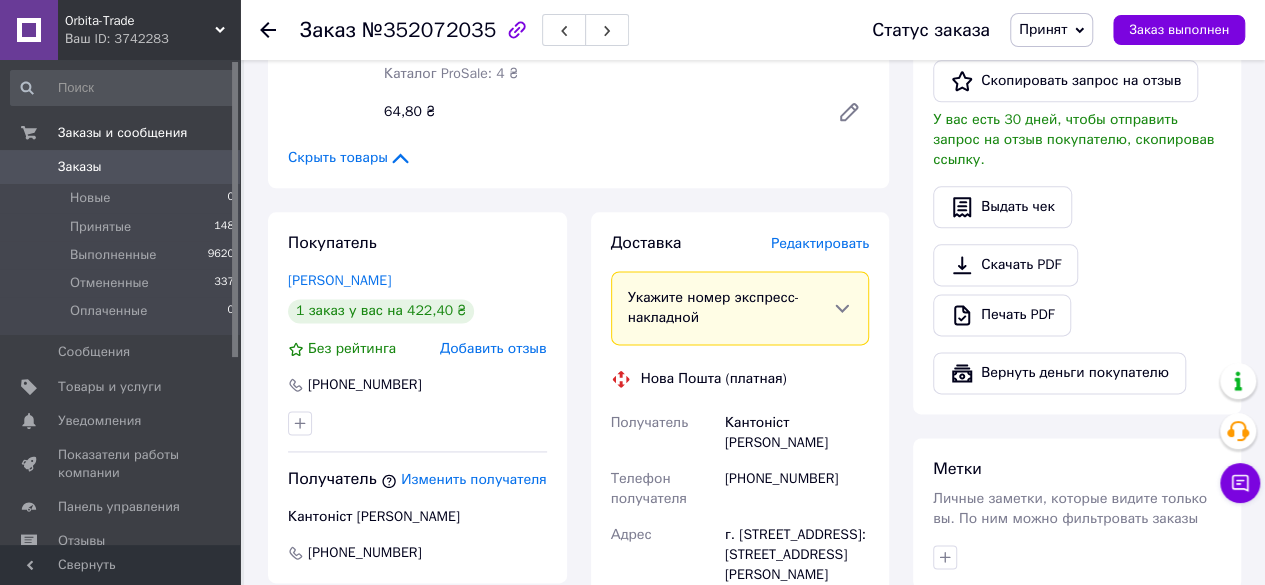 click on "Редактировать" at bounding box center [820, 243] 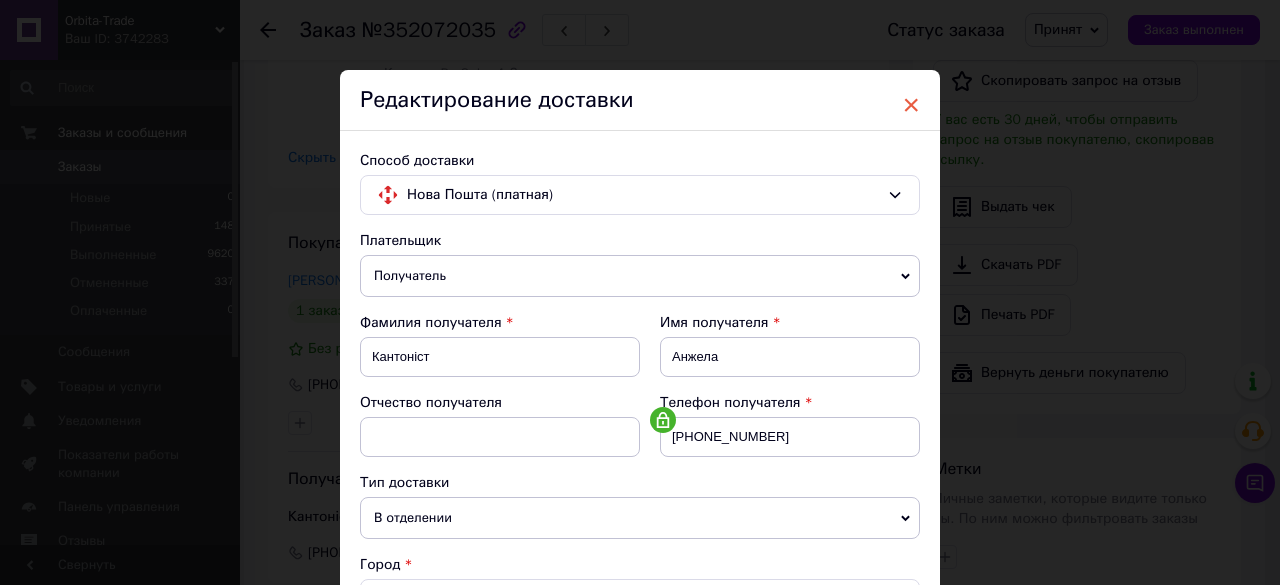 click on "×" at bounding box center (911, 105) 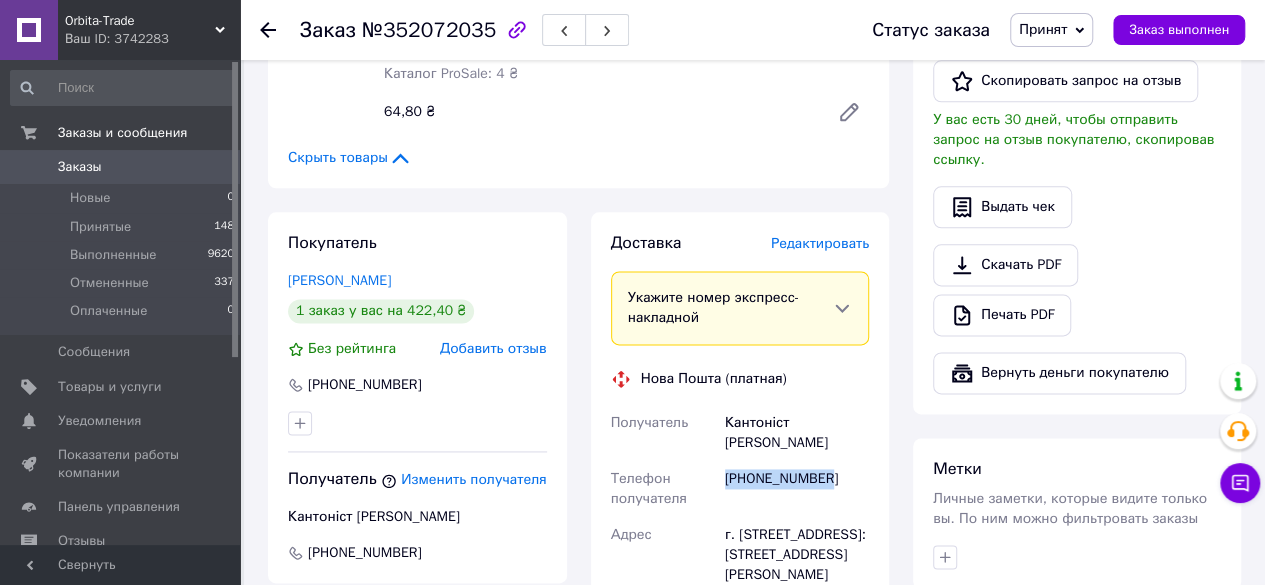 drag, startPoint x: 864, startPoint y: 443, endPoint x: 722, endPoint y: 447, distance: 142.05632 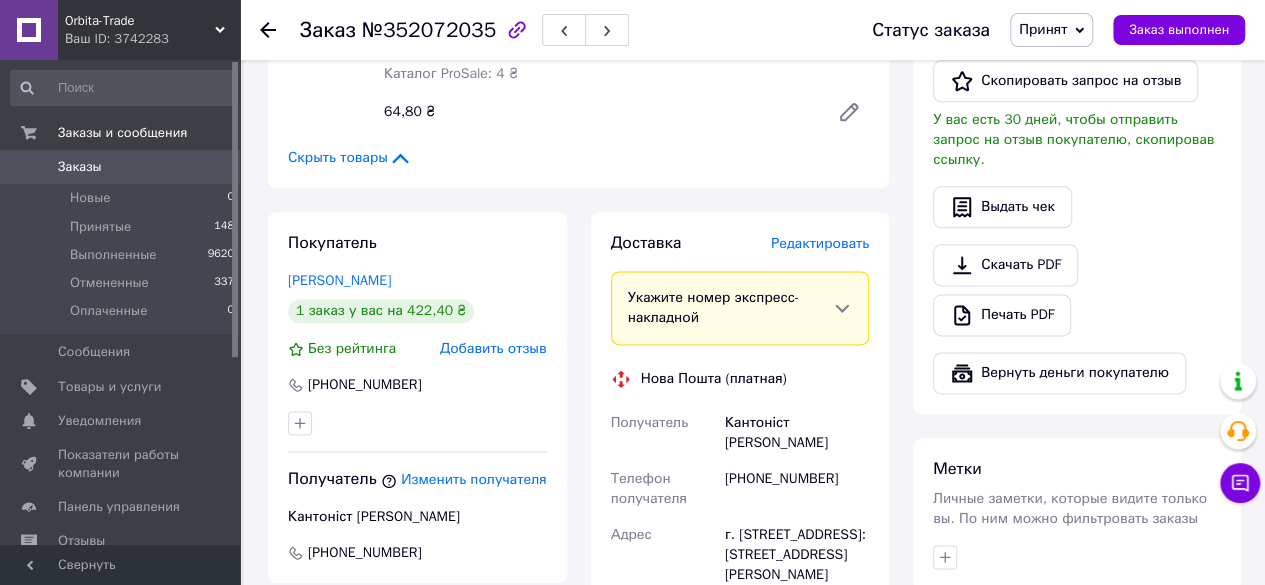 click 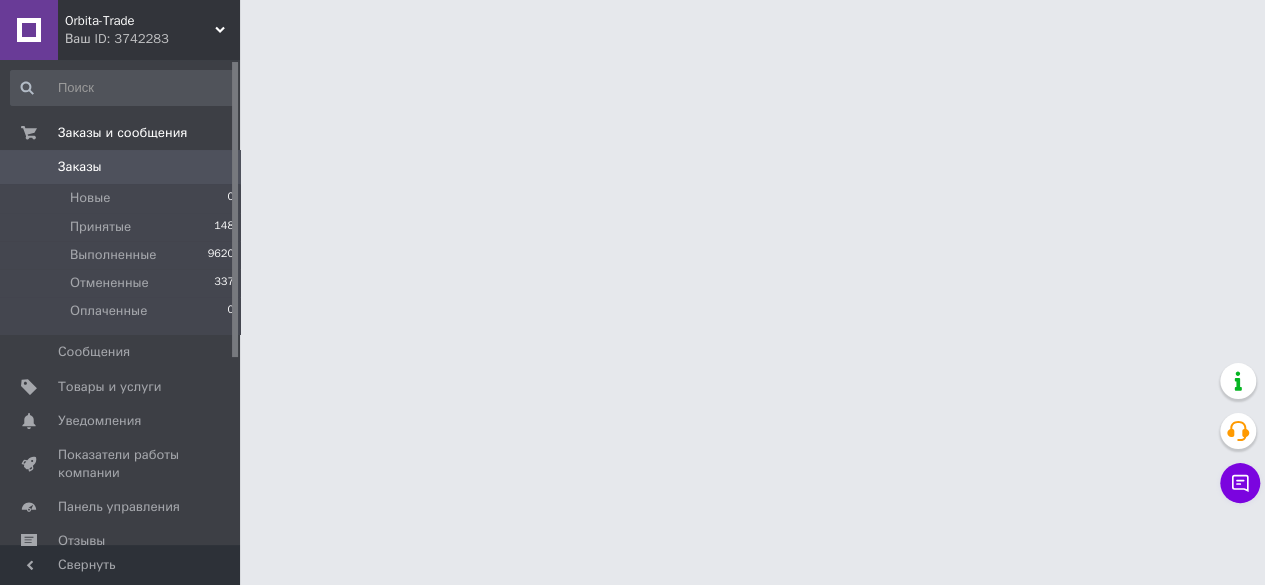 scroll, scrollTop: 0, scrollLeft: 0, axis: both 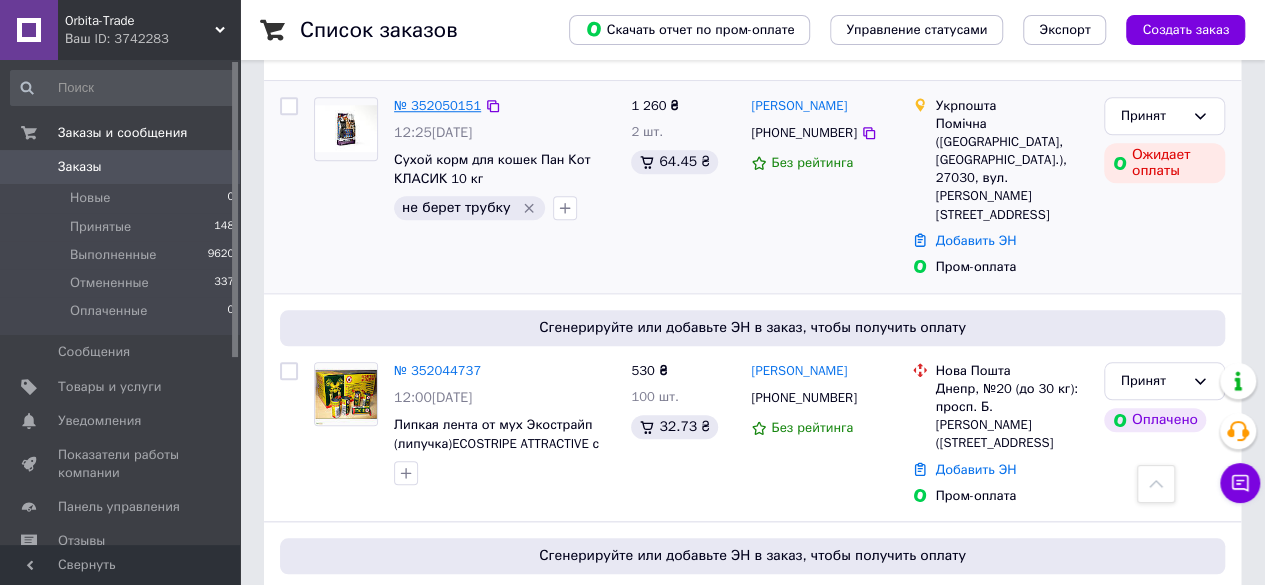 click on "№ 352050151" at bounding box center [437, 105] 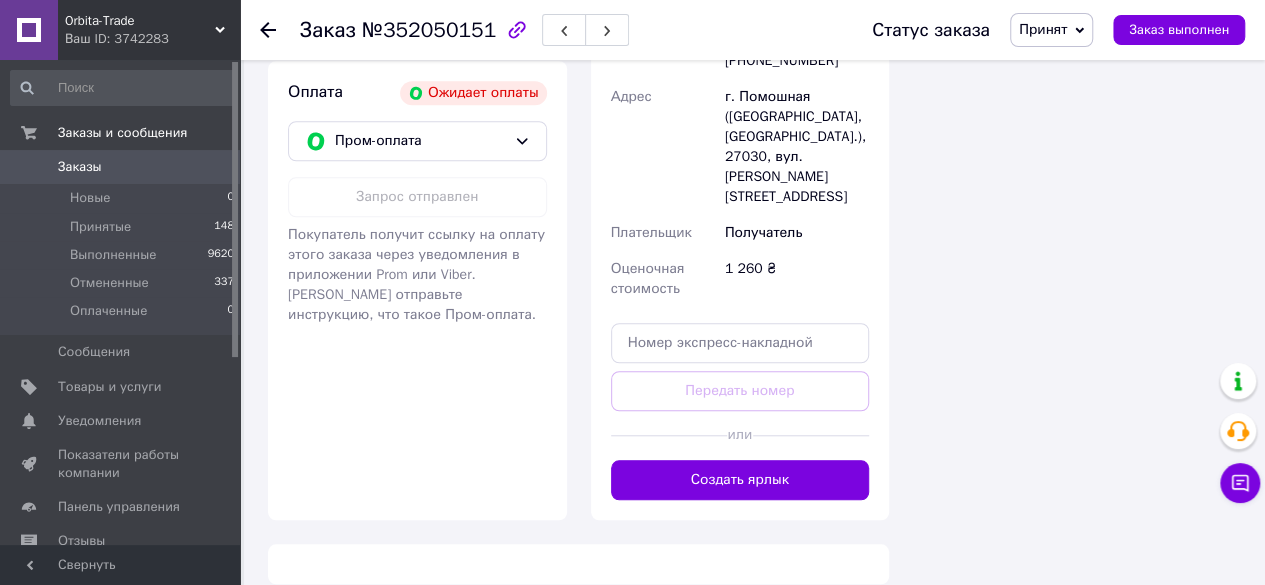 scroll, scrollTop: 807, scrollLeft: 0, axis: vertical 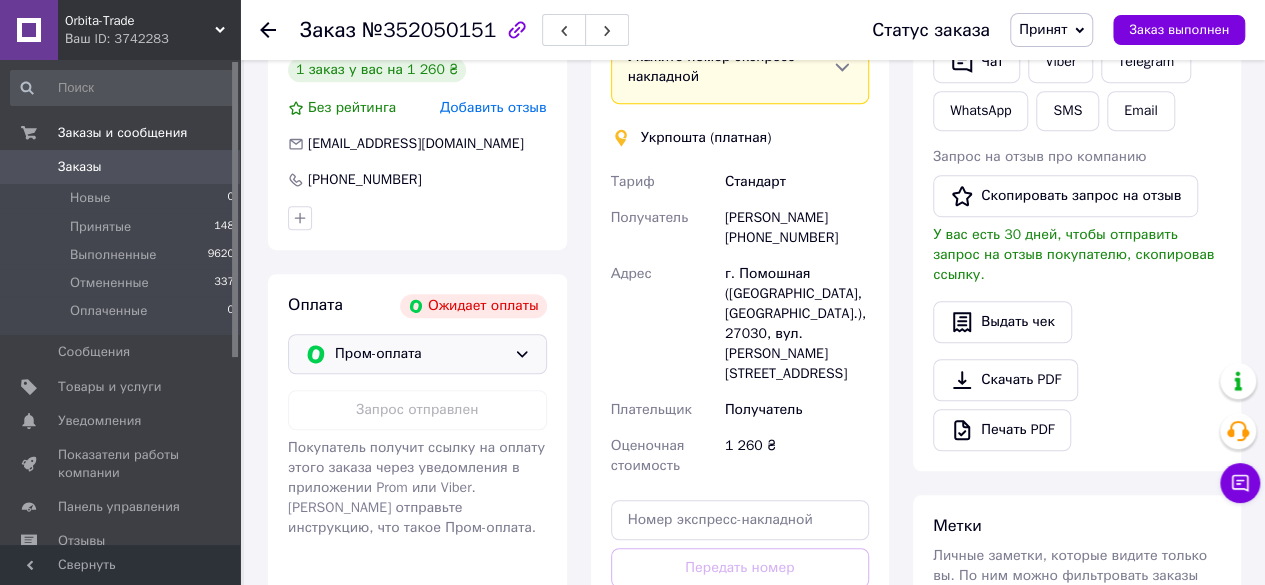 click 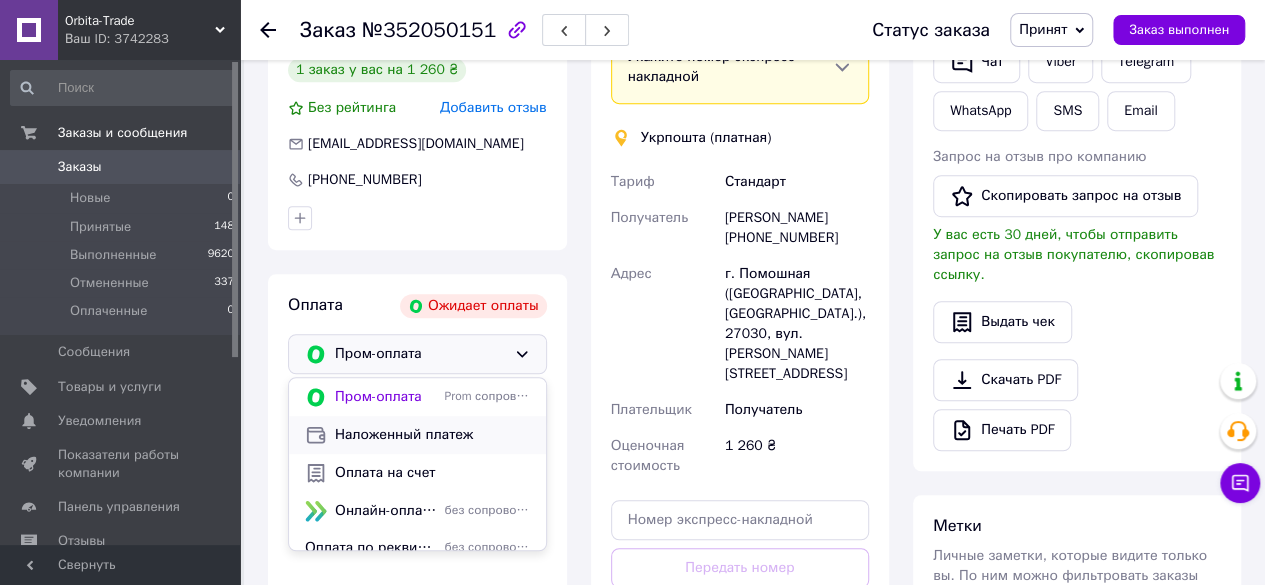 click on "Наложенный платеж" at bounding box center (432, 435) 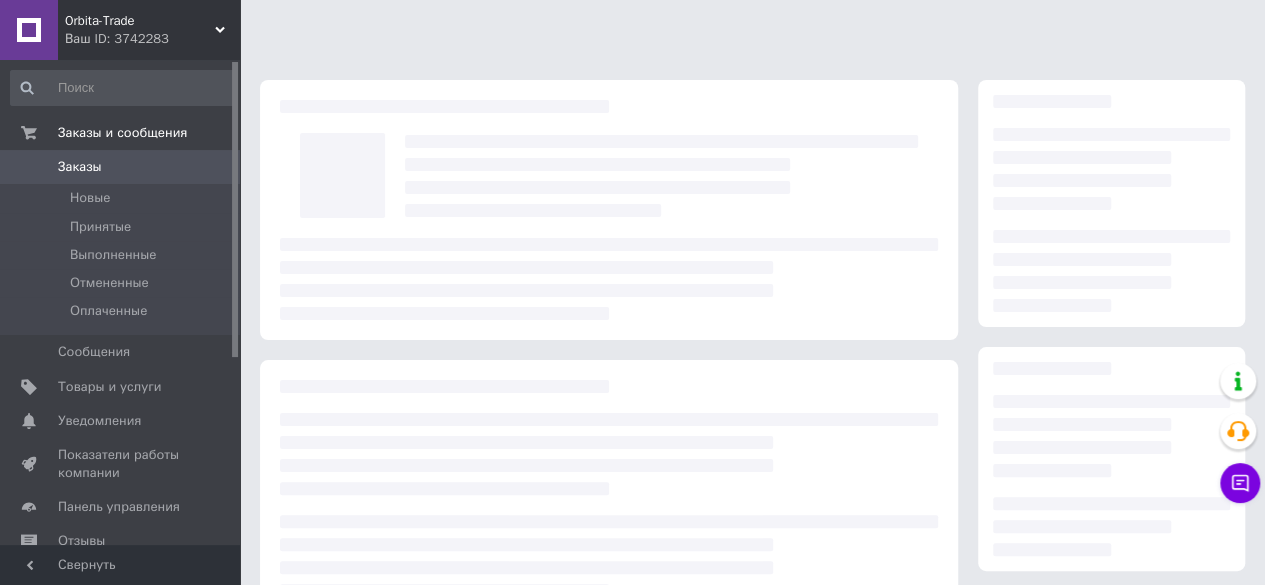 scroll, scrollTop: 328, scrollLeft: 0, axis: vertical 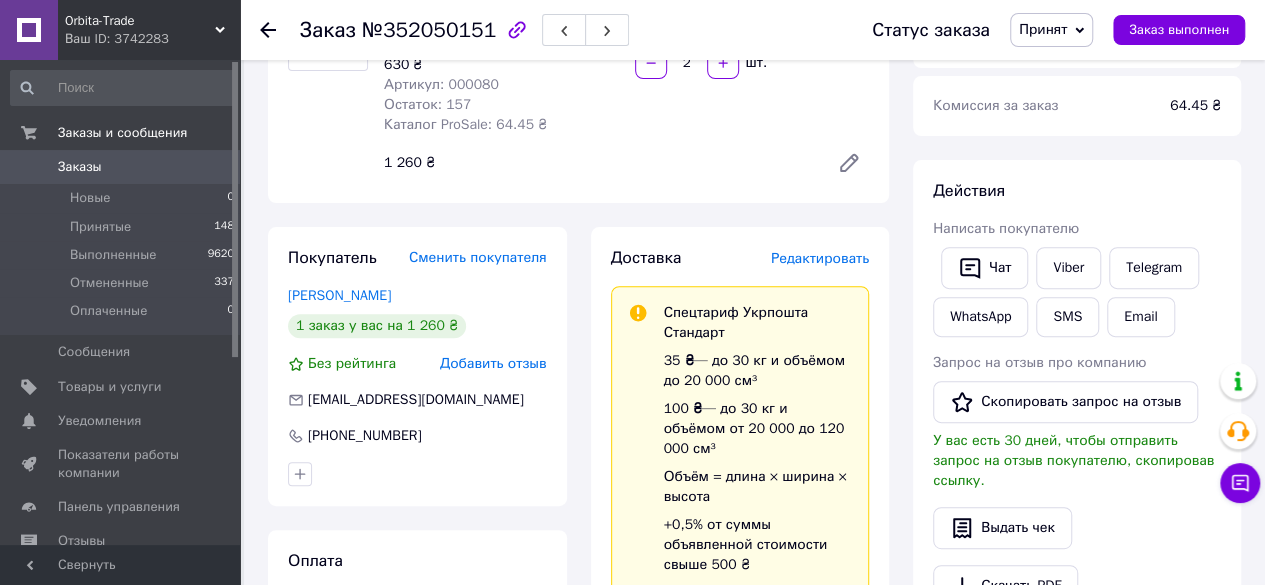 click on "Редактировать" at bounding box center (820, 258) 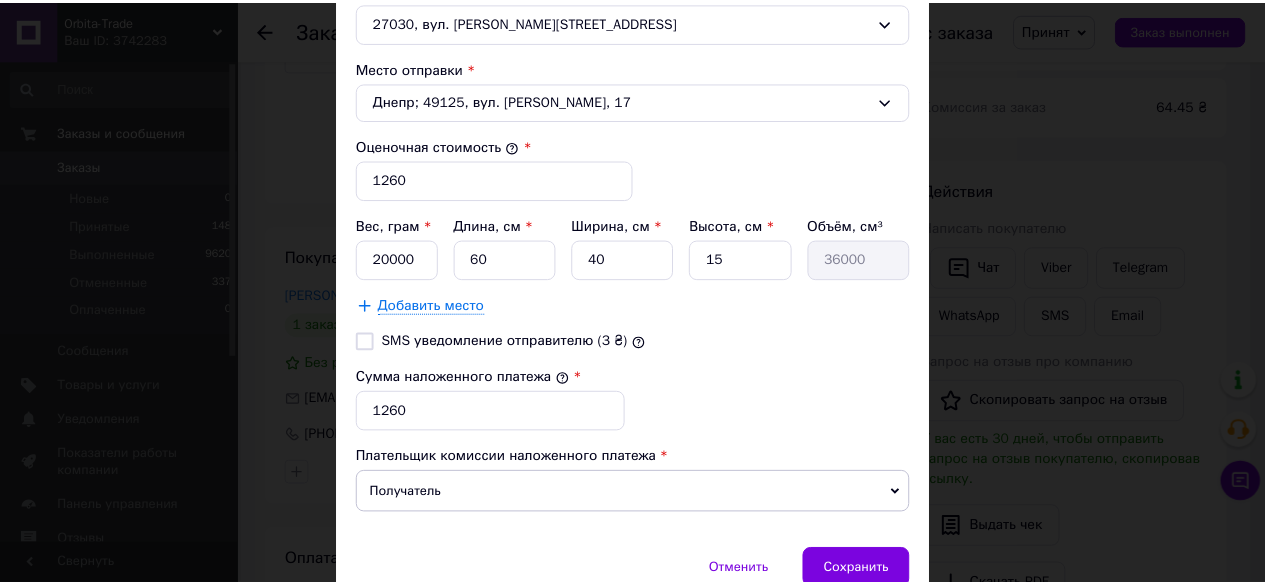 scroll, scrollTop: 749, scrollLeft: 0, axis: vertical 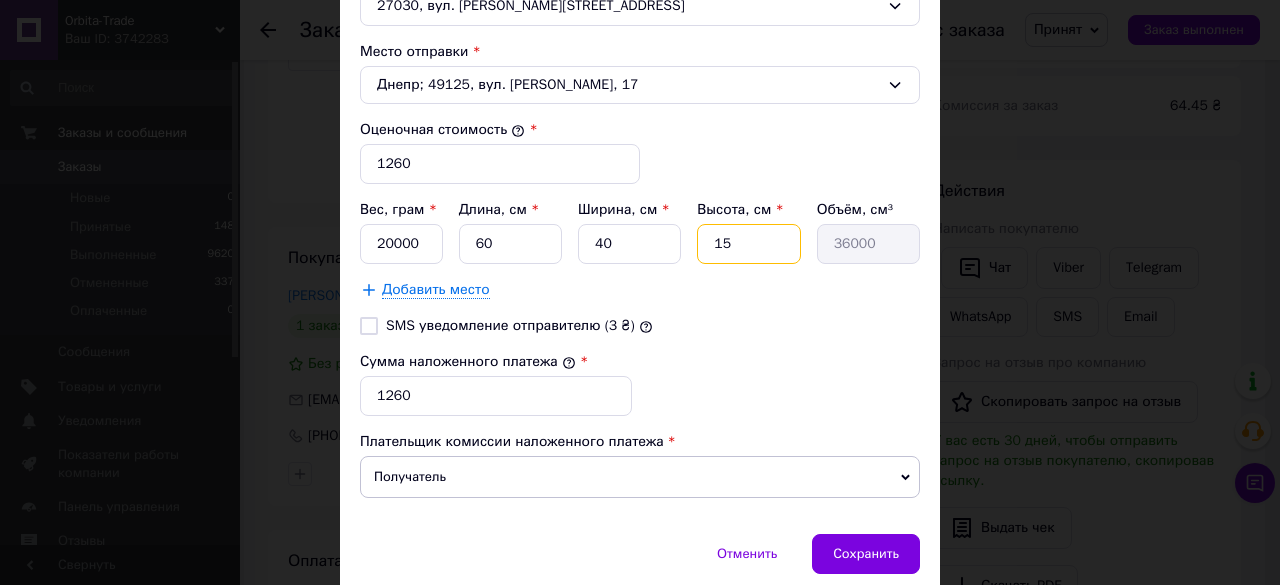 click on "15" at bounding box center [748, 244] 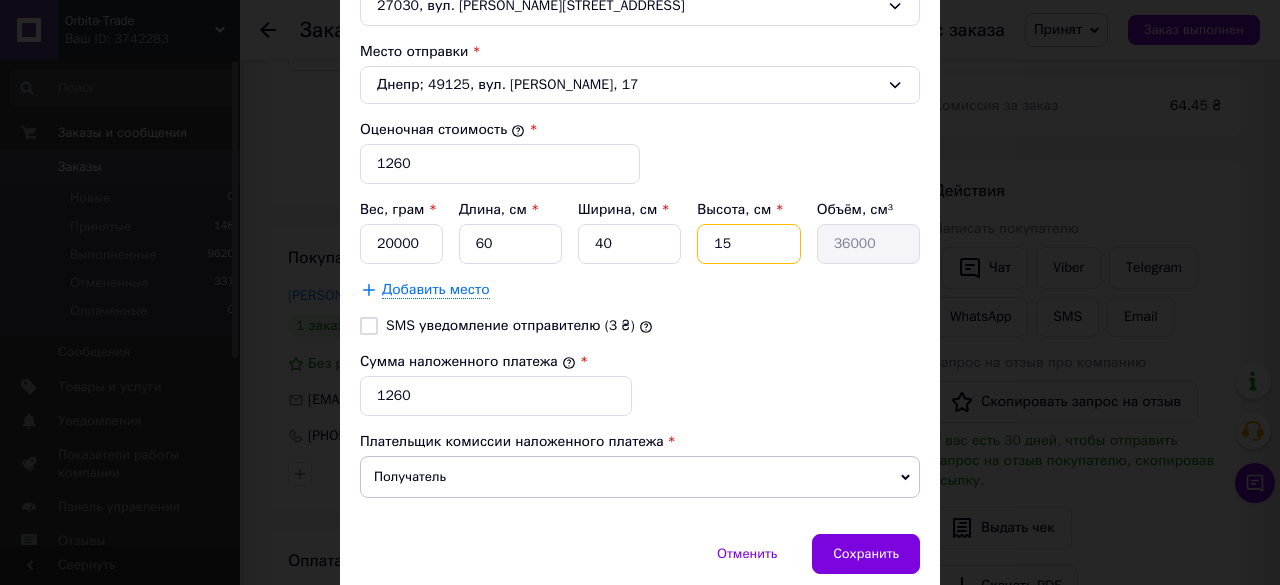 type on "1" 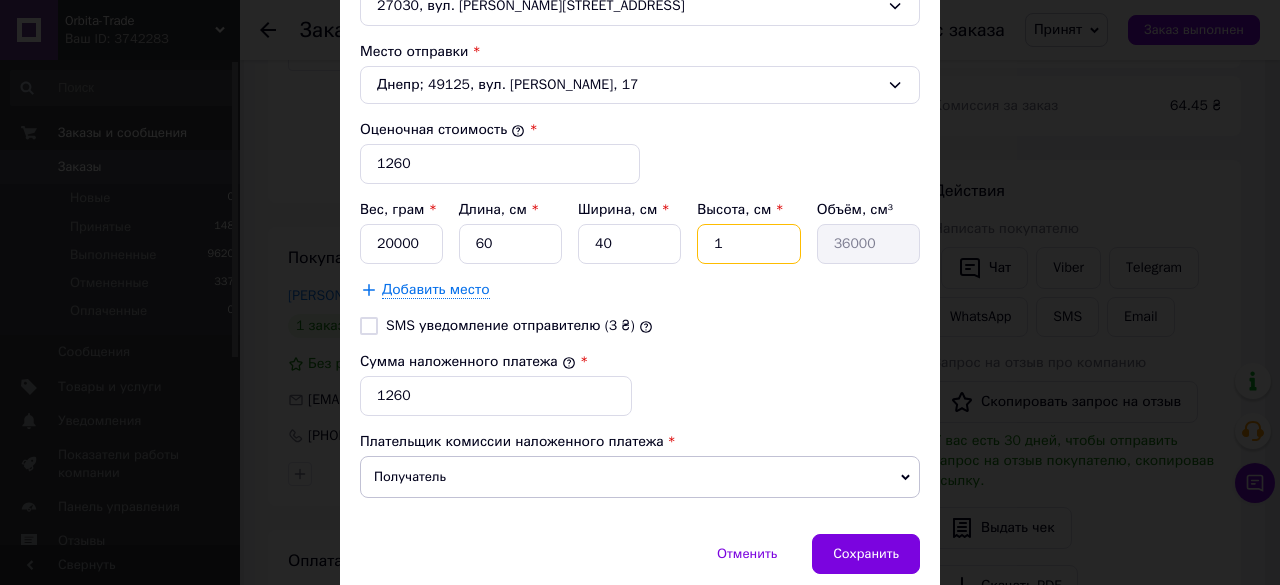type on "2400" 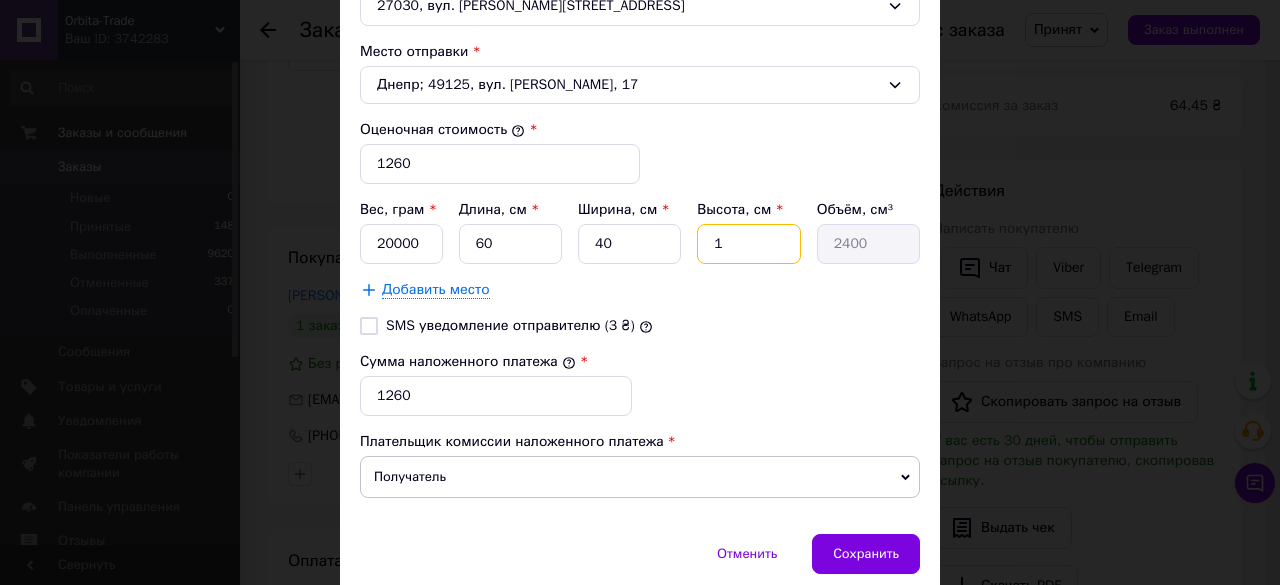 type 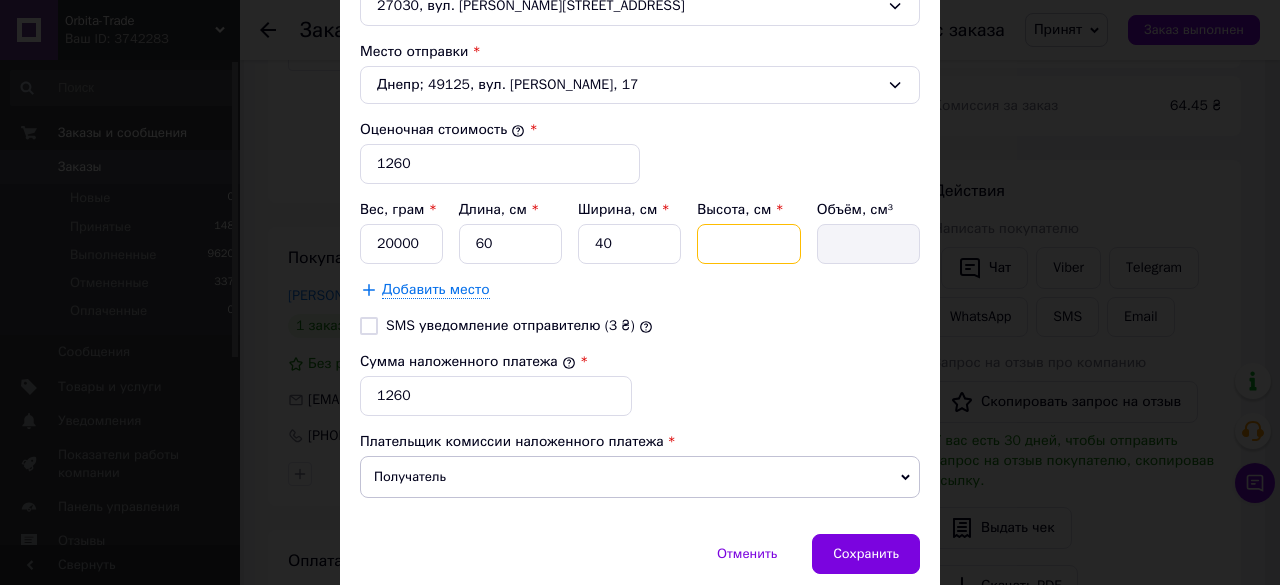 type on "3" 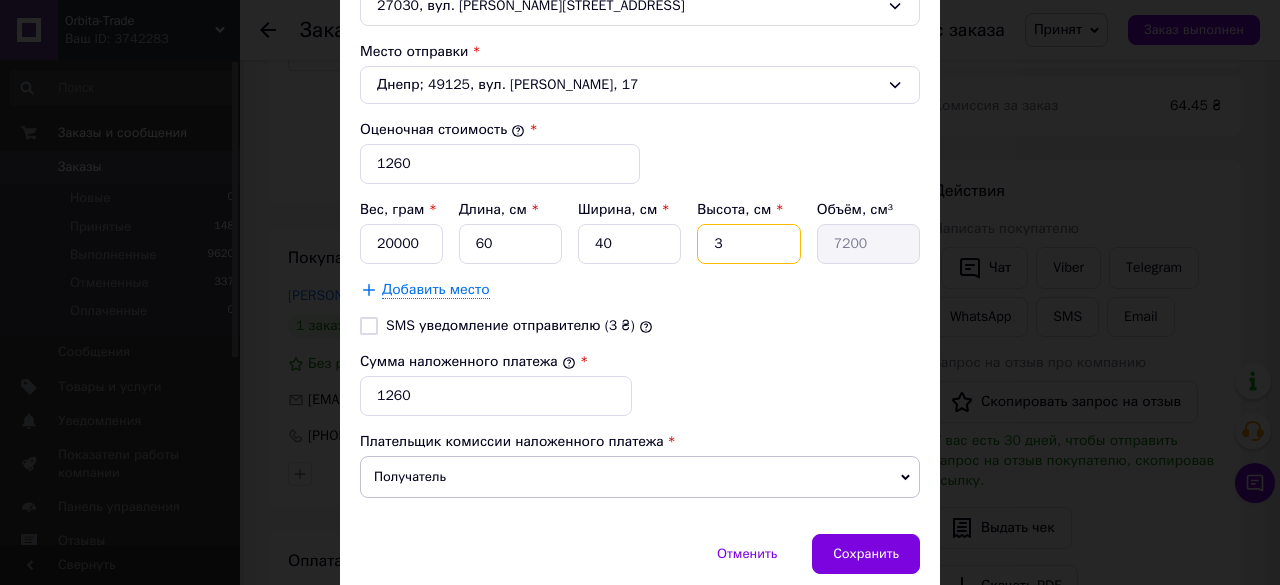 type on "30" 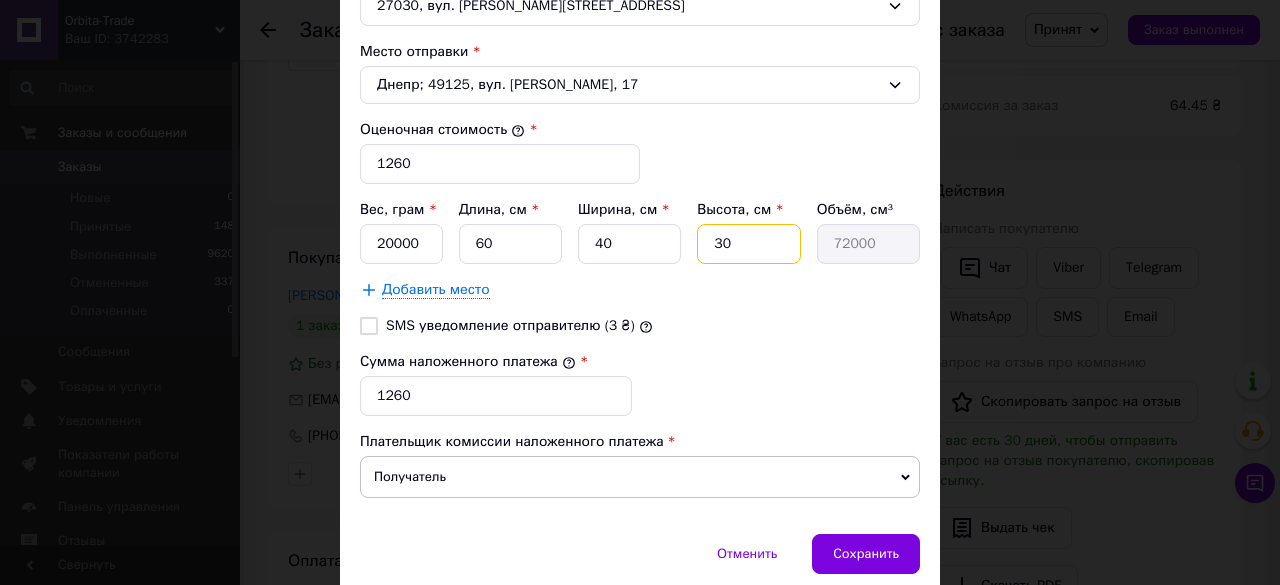 type on "30" 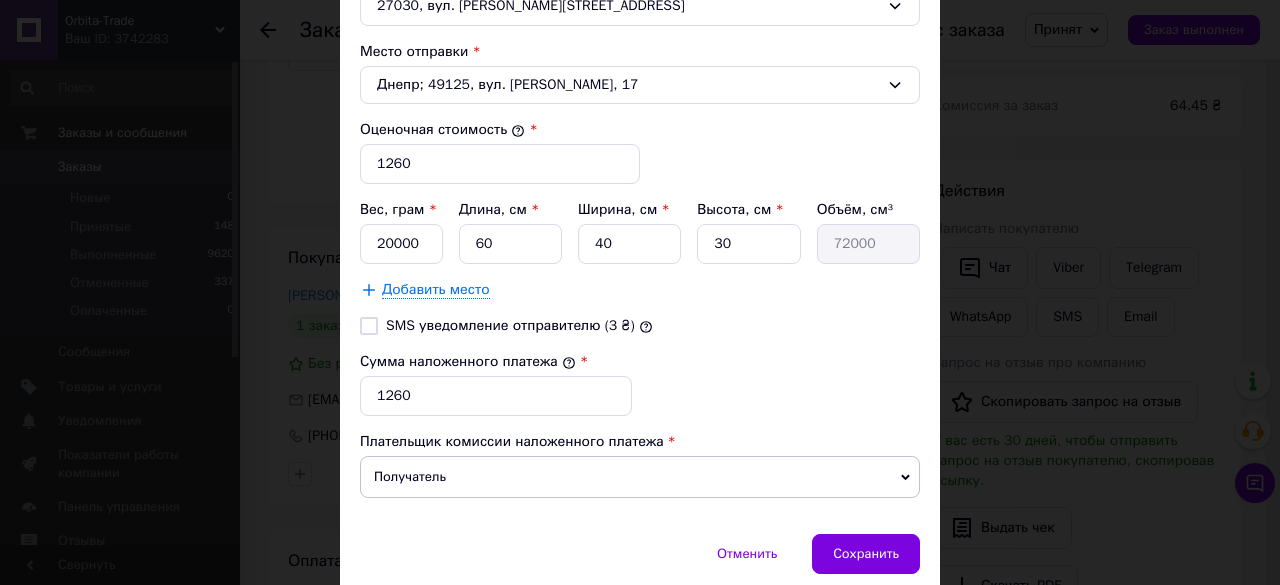 click on "SMS уведомление отправителю (3 ₴)" at bounding box center (369, 326) 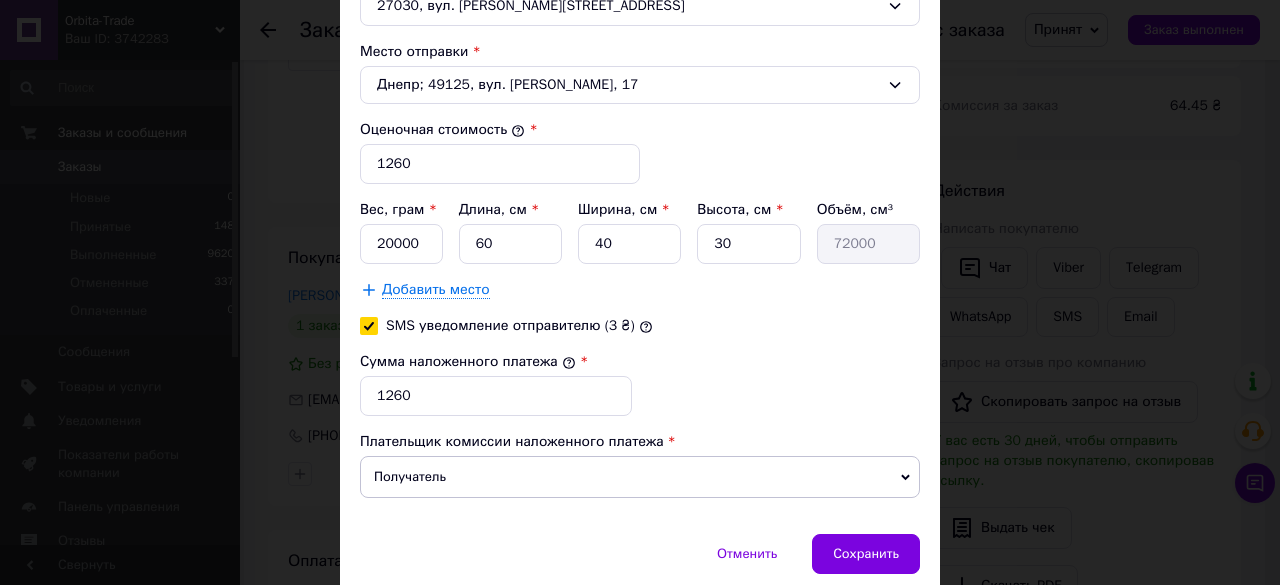 checkbox on "true" 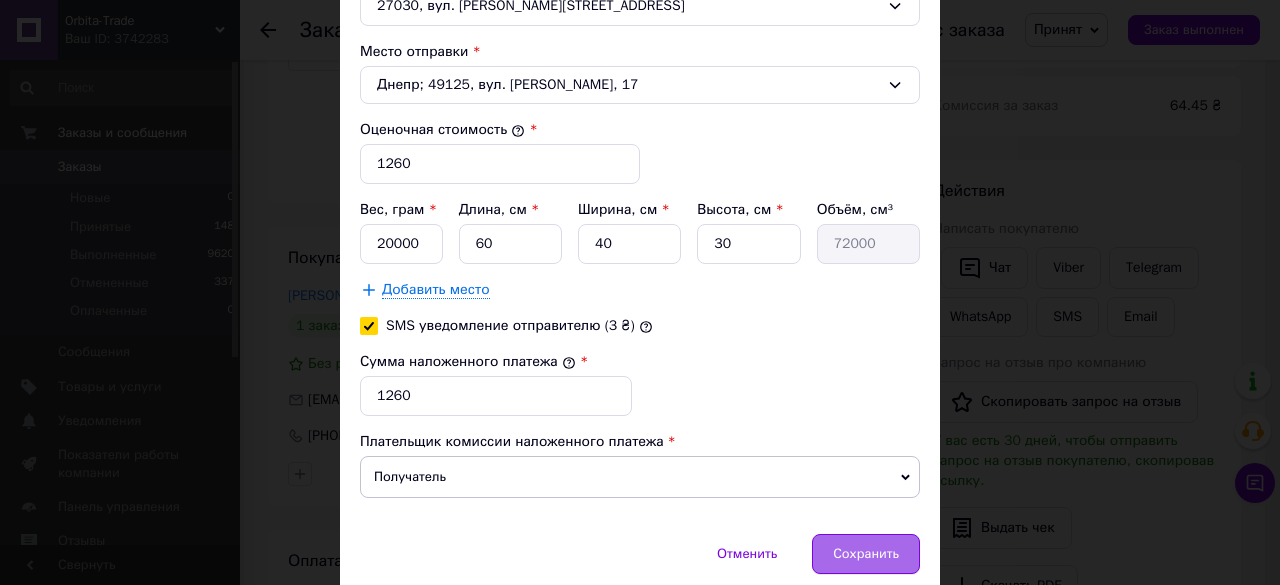 click on "Сохранить" at bounding box center [866, 554] 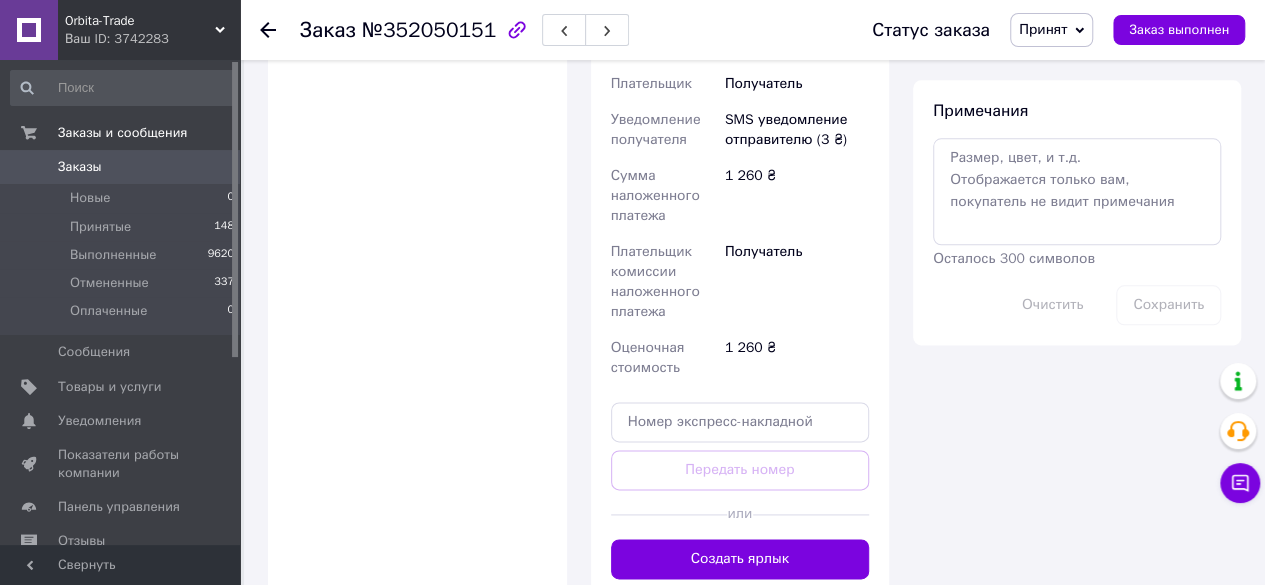 scroll, scrollTop: 1090, scrollLeft: 0, axis: vertical 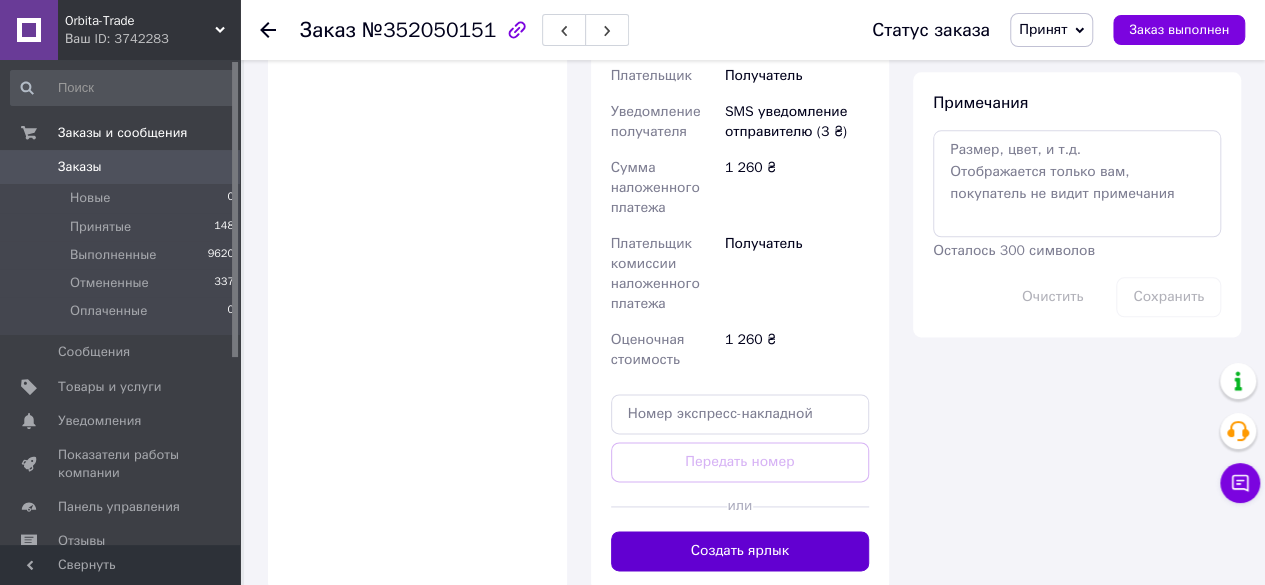 click on "Создать ярлык" at bounding box center [740, 551] 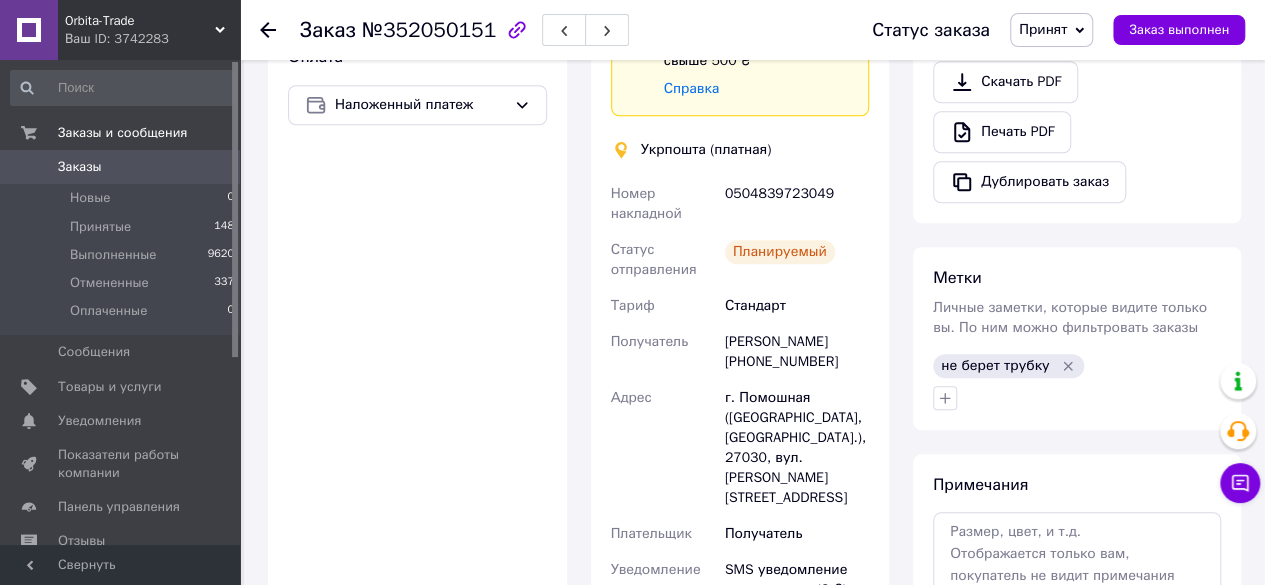 scroll, scrollTop: 600, scrollLeft: 0, axis: vertical 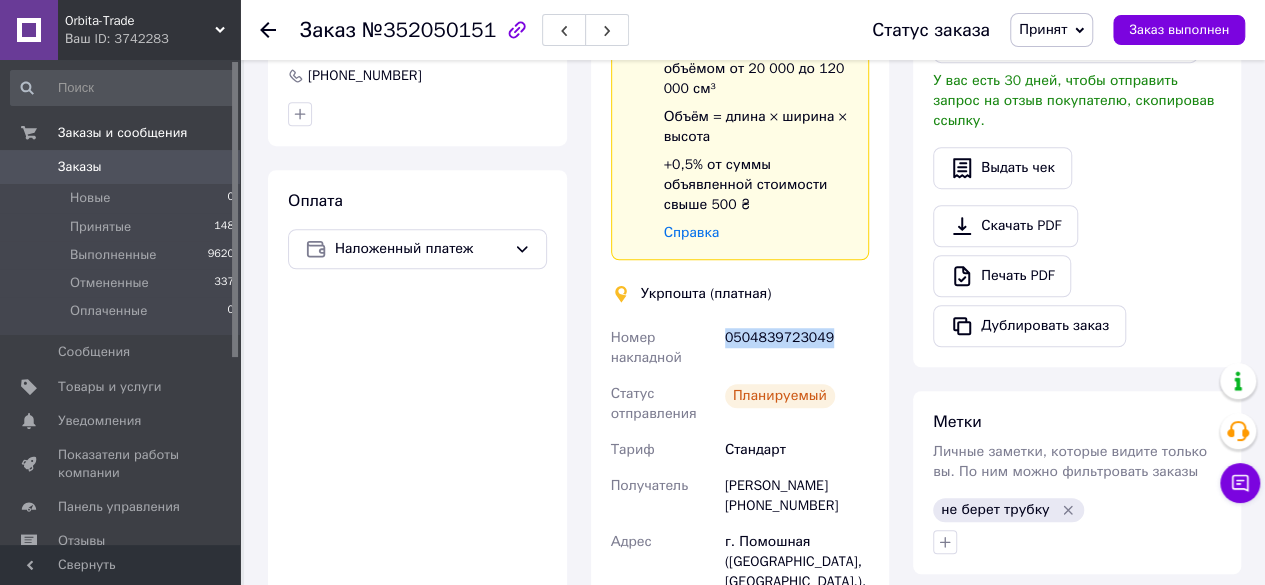 drag, startPoint x: 870, startPoint y: 323, endPoint x: 714, endPoint y: 339, distance: 156.81836 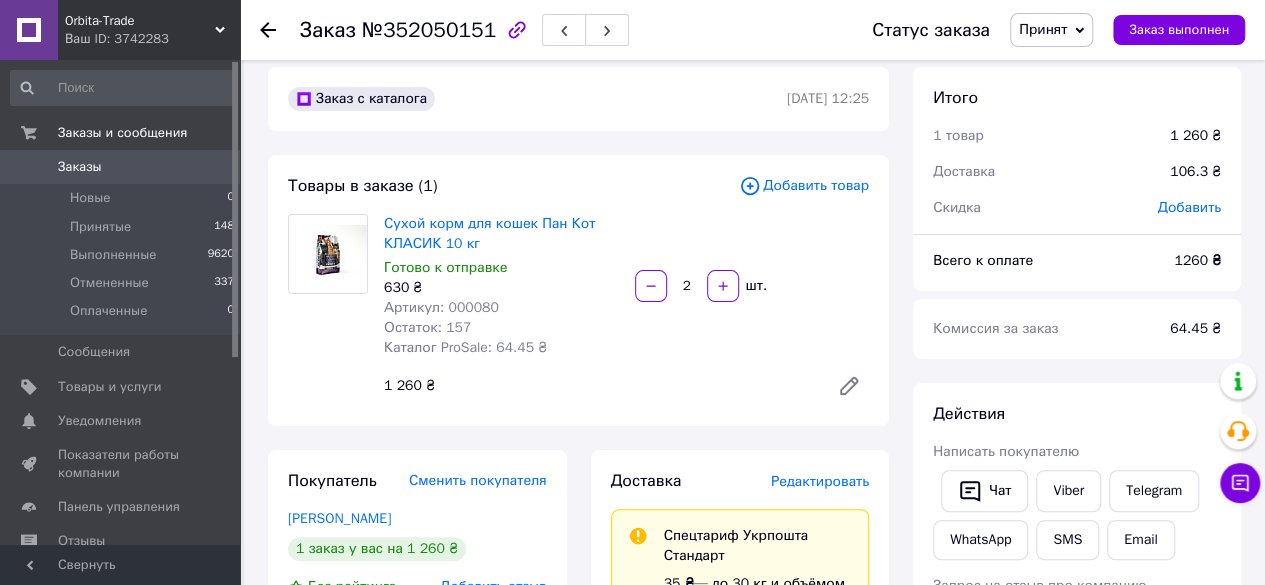 scroll, scrollTop: 0, scrollLeft: 0, axis: both 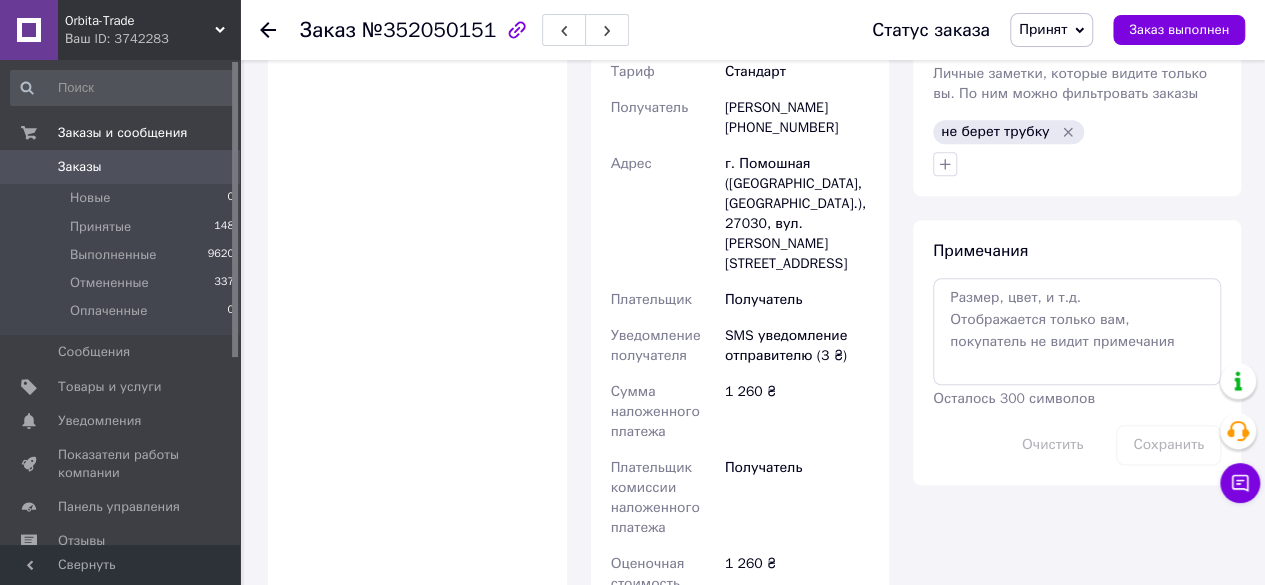 click 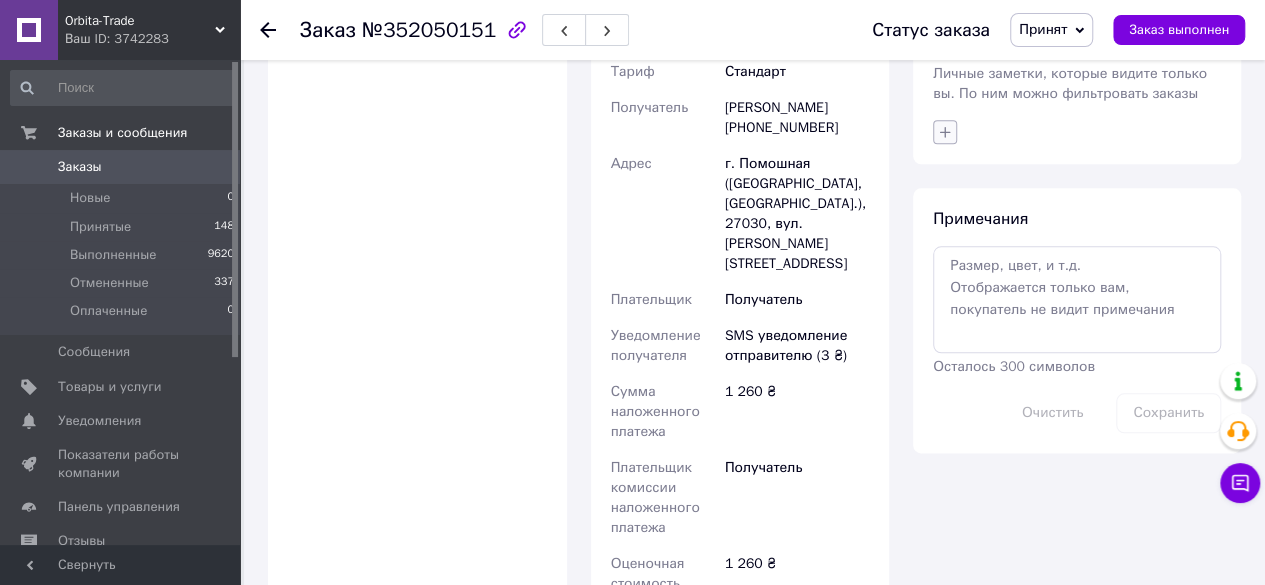 click 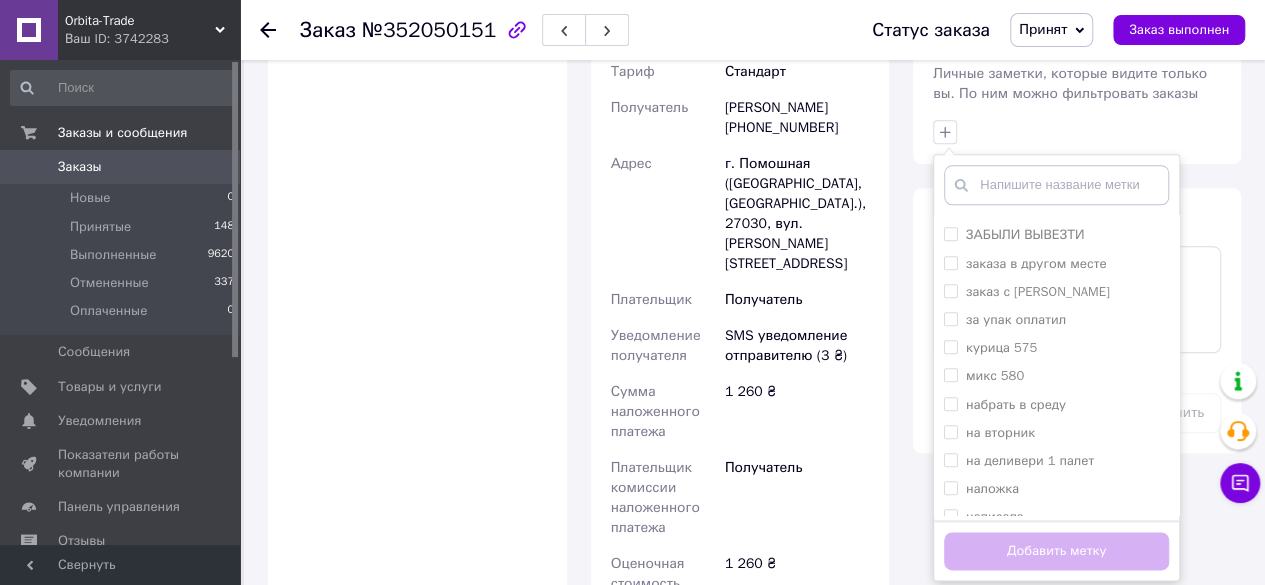 scroll, scrollTop: 738, scrollLeft: 0, axis: vertical 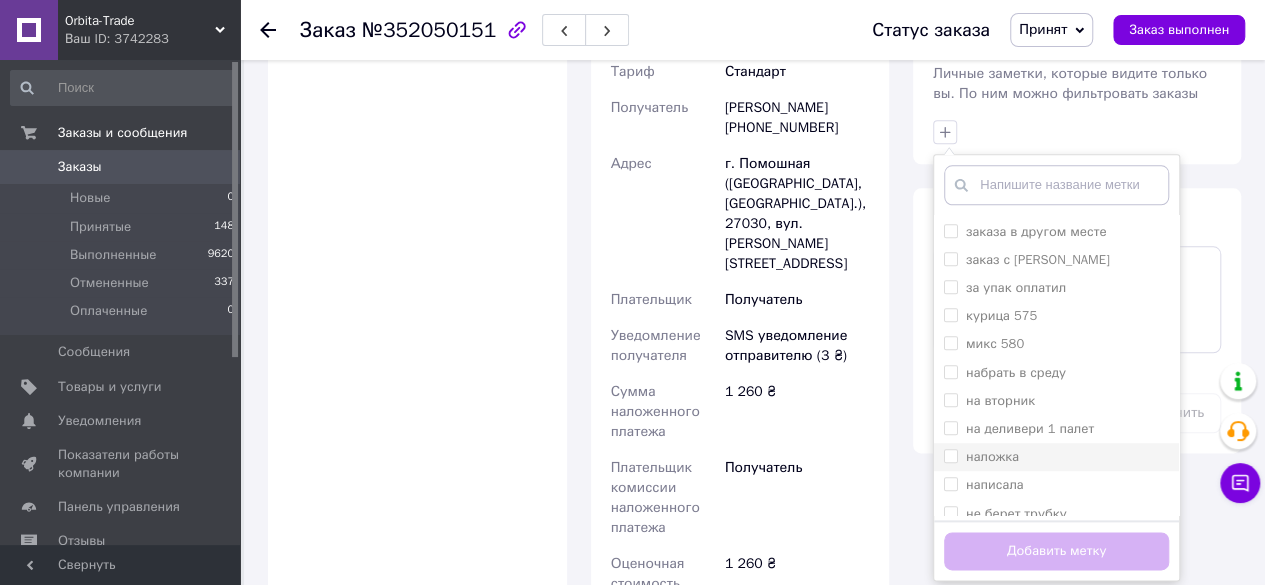 click on "наложка" at bounding box center [950, 455] 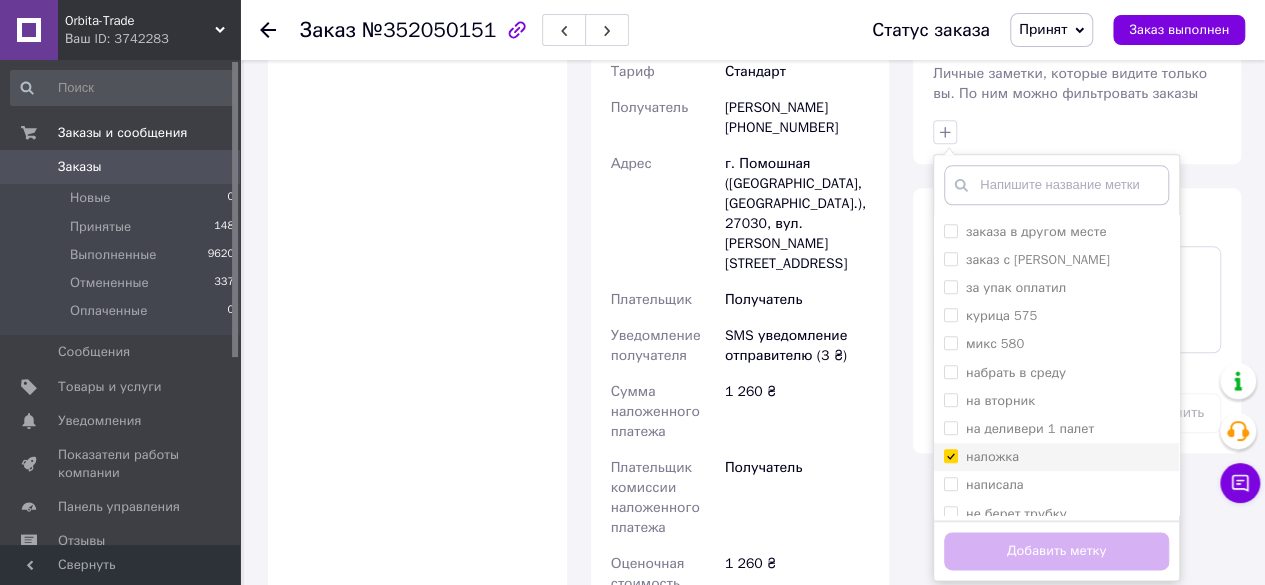 checkbox on "true" 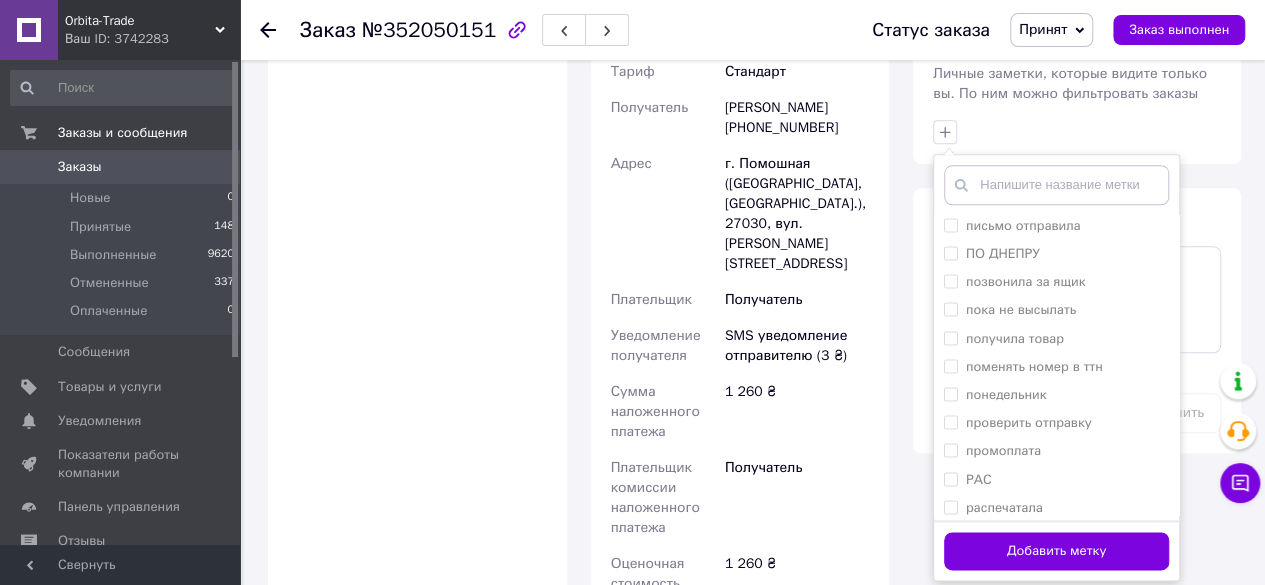 scroll, scrollTop: 1537, scrollLeft: 0, axis: vertical 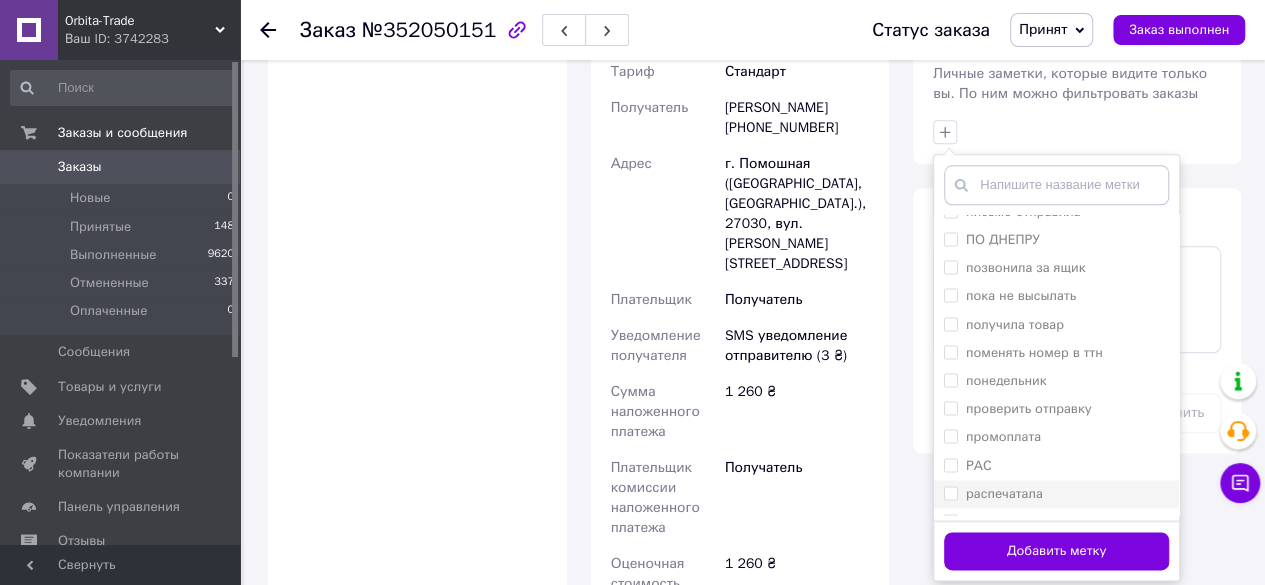 click on "распечатала" at bounding box center [950, 492] 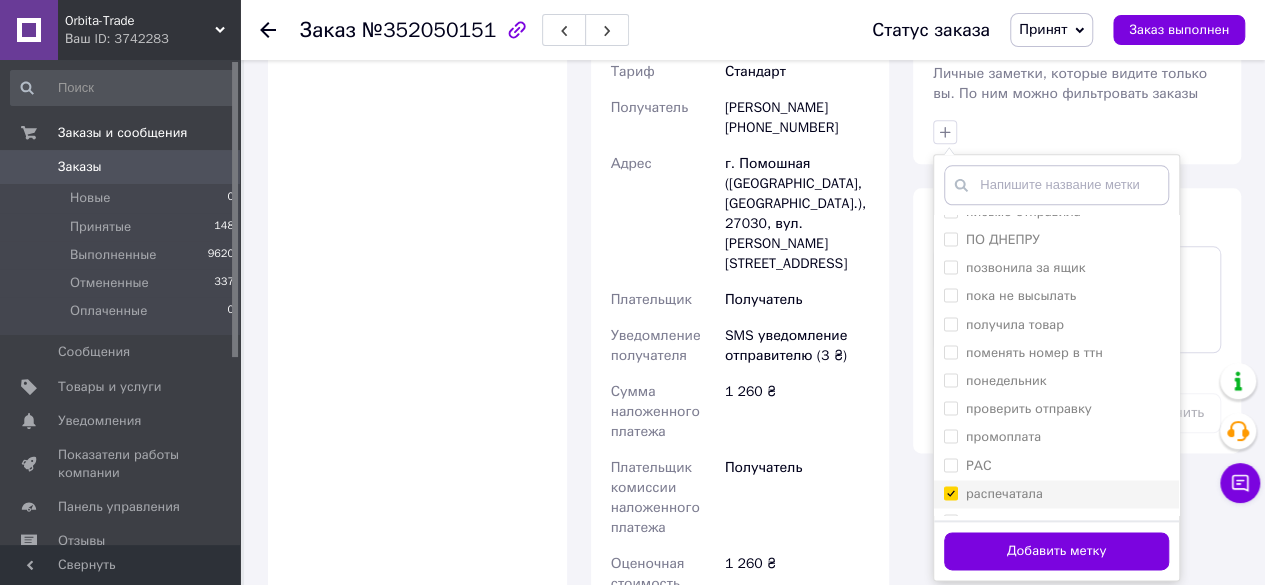 checkbox on "true" 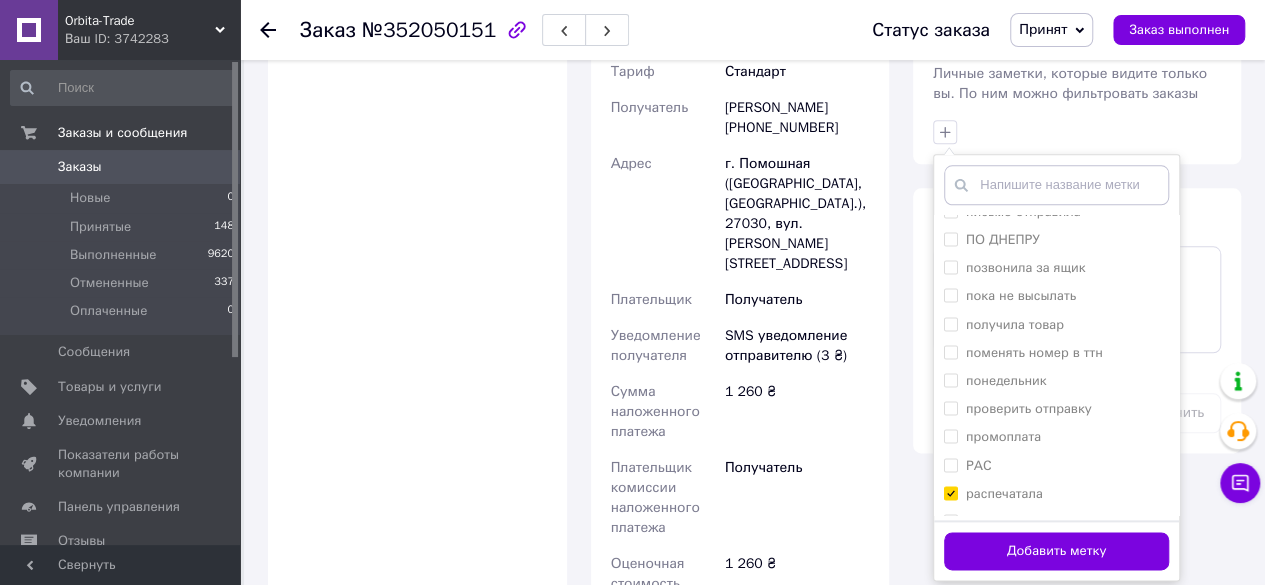 click on "Добавить метку" at bounding box center [1056, 551] 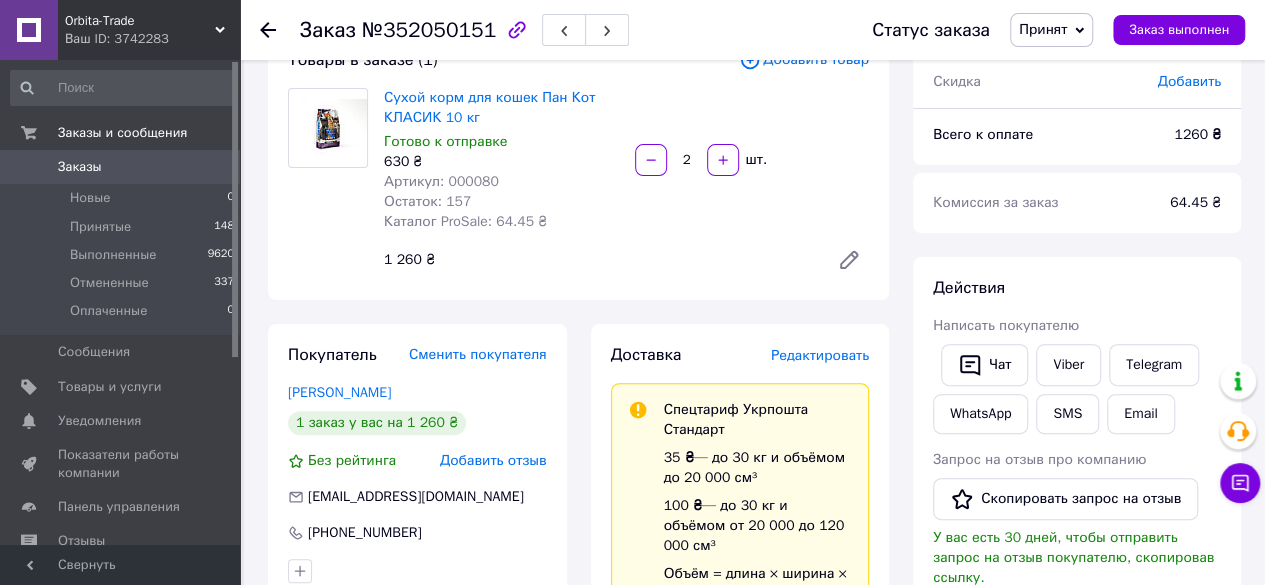 scroll, scrollTop: 88, scrollLeft: 0, axis: vertical 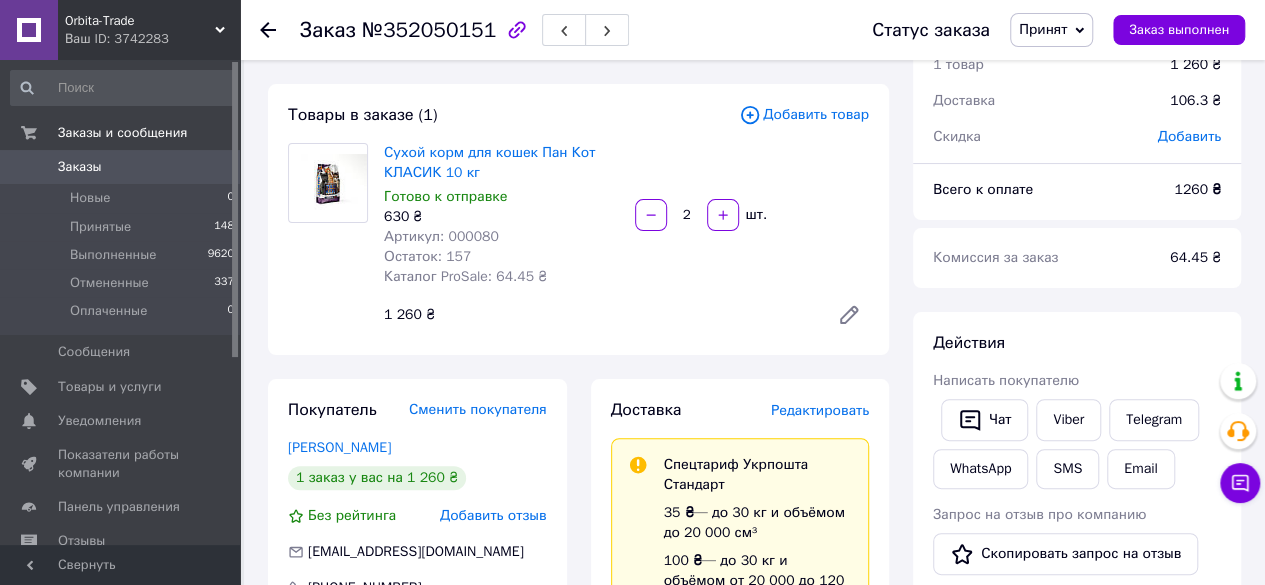 click 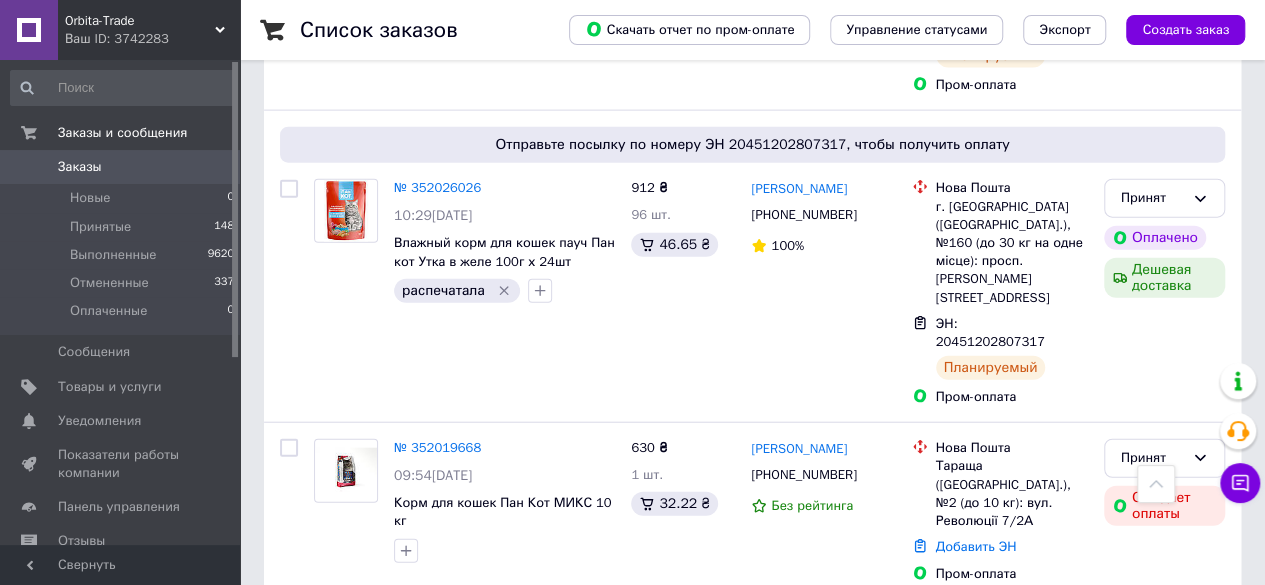 scroll, scrollTop: 2318, scrollLeft: 0, axis: vertical 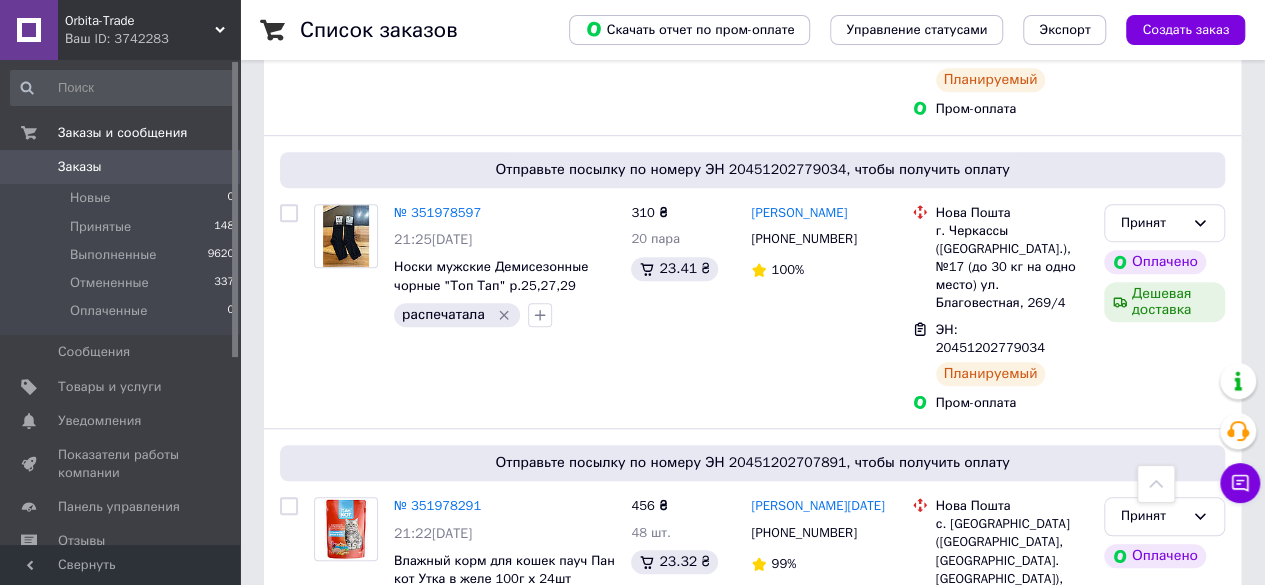 click on "2" at bounding box center [327, 1041] 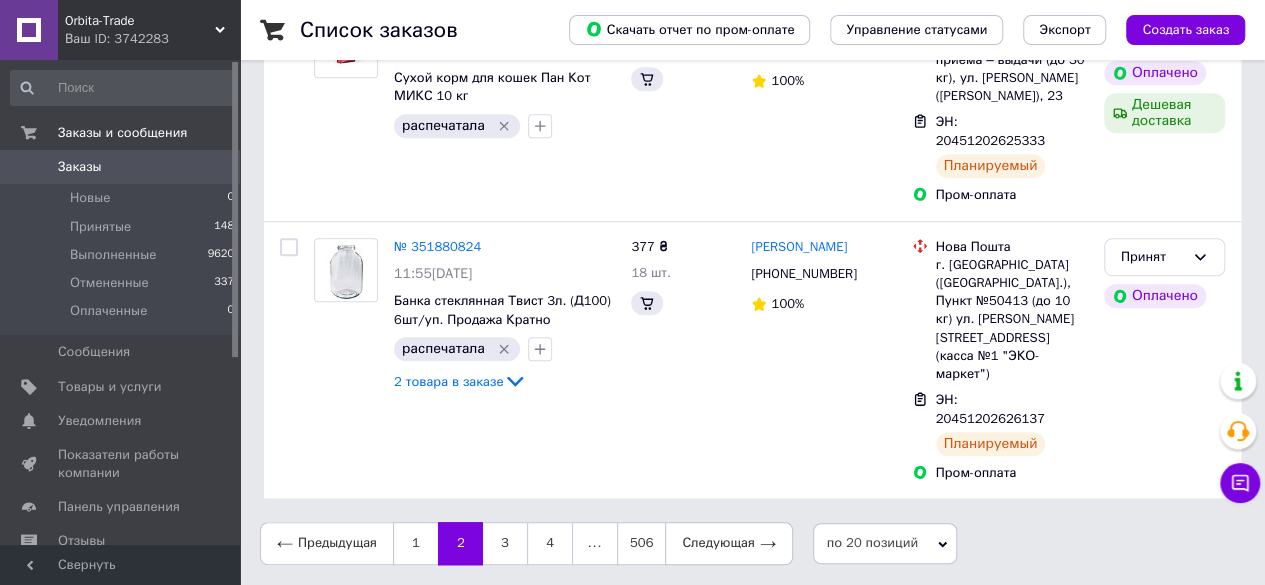 scroll, scrollTop: 0, scrollLeft: 0, axis: both 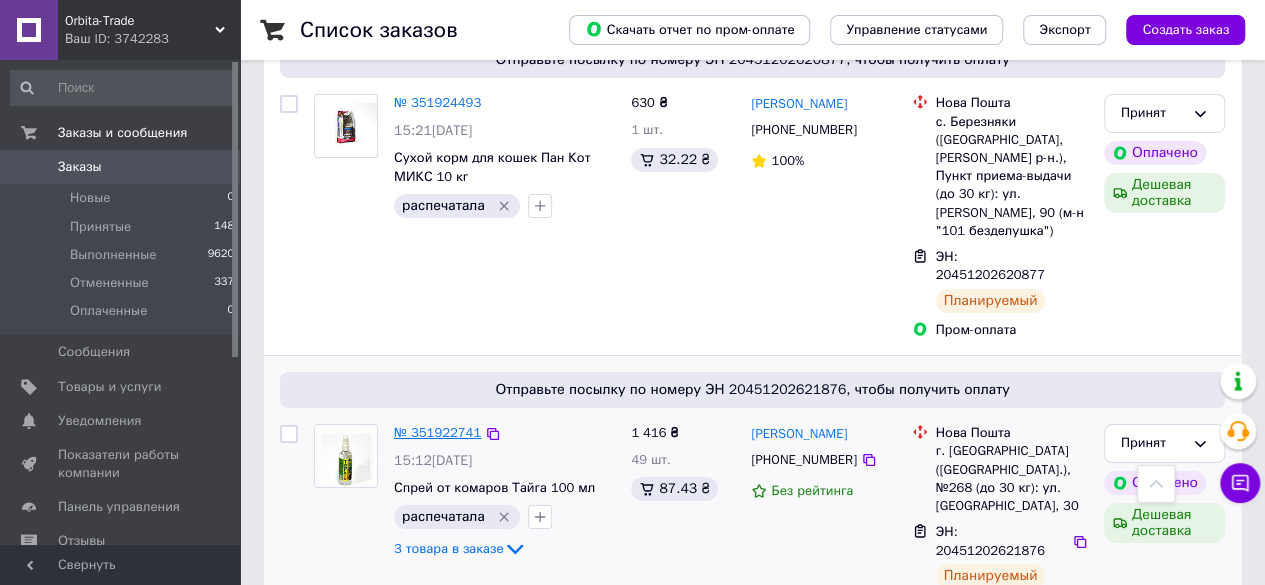 click on "№ 351922741" at bounding box center [437, 432] 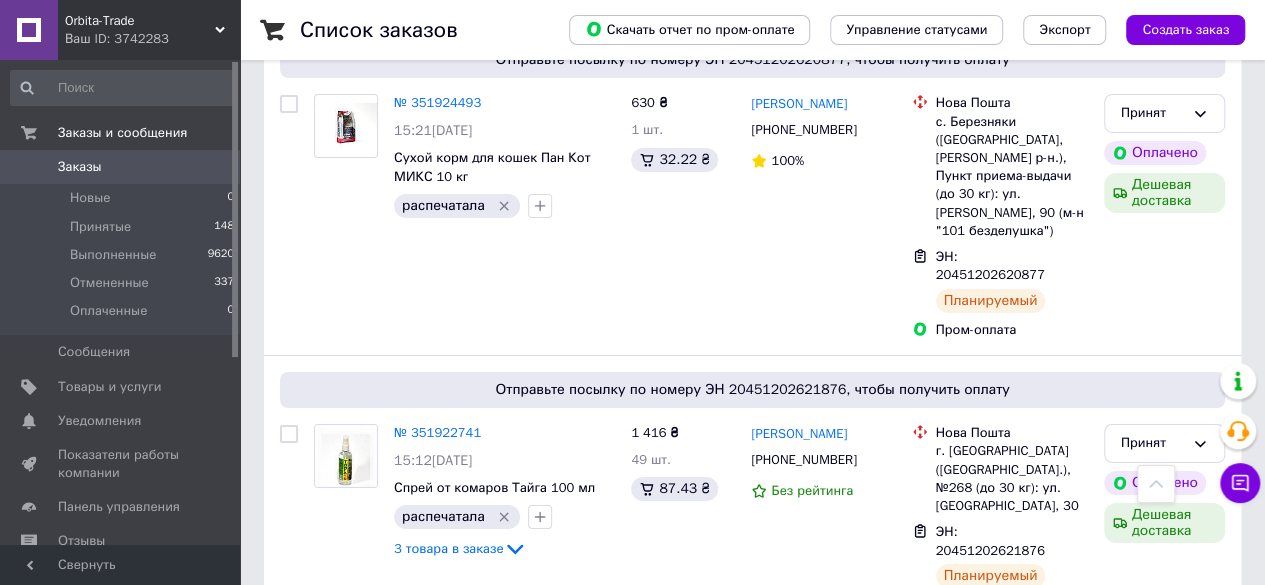 scroll, scrollTop: 0, scrollLeft: 0, axis: both 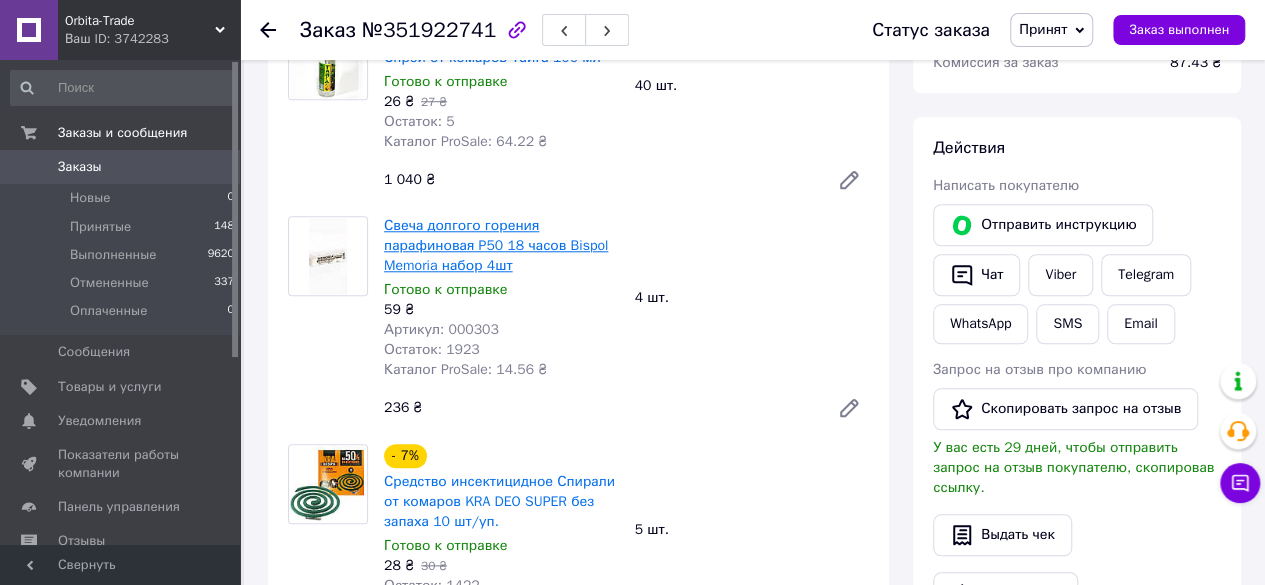 click on "Свеча долгого горения парафиновая P50 18 часов Bispol Memoria набор 4шт" at bounding box center (496, 245) 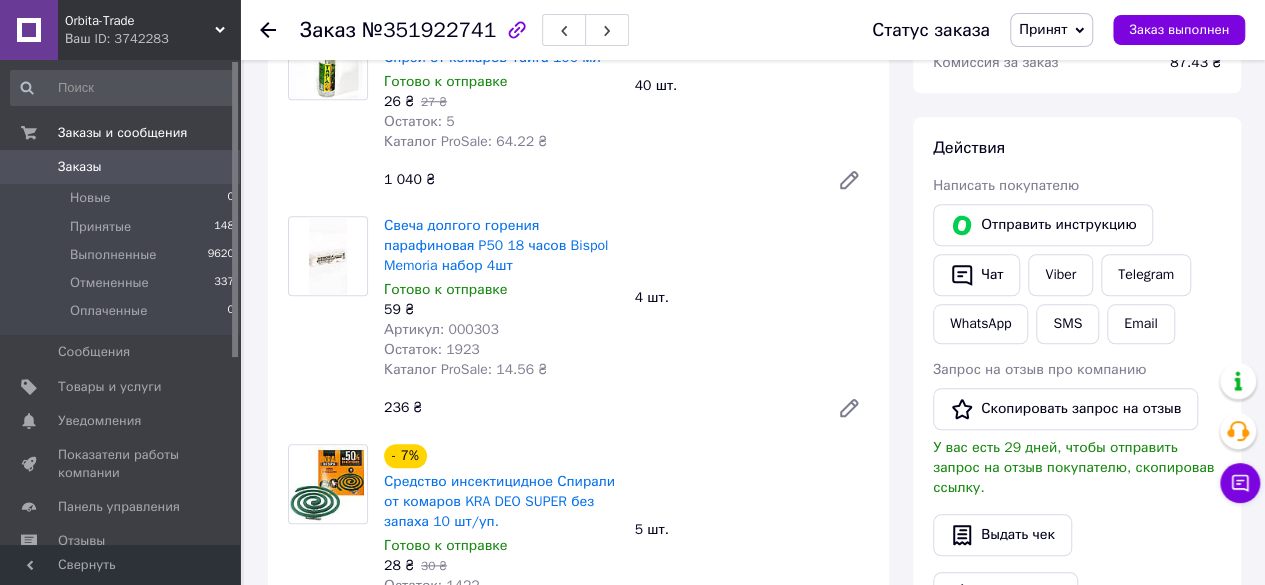 scroll, scrollTop: 688, scrollLeft: 0, axis: vertical 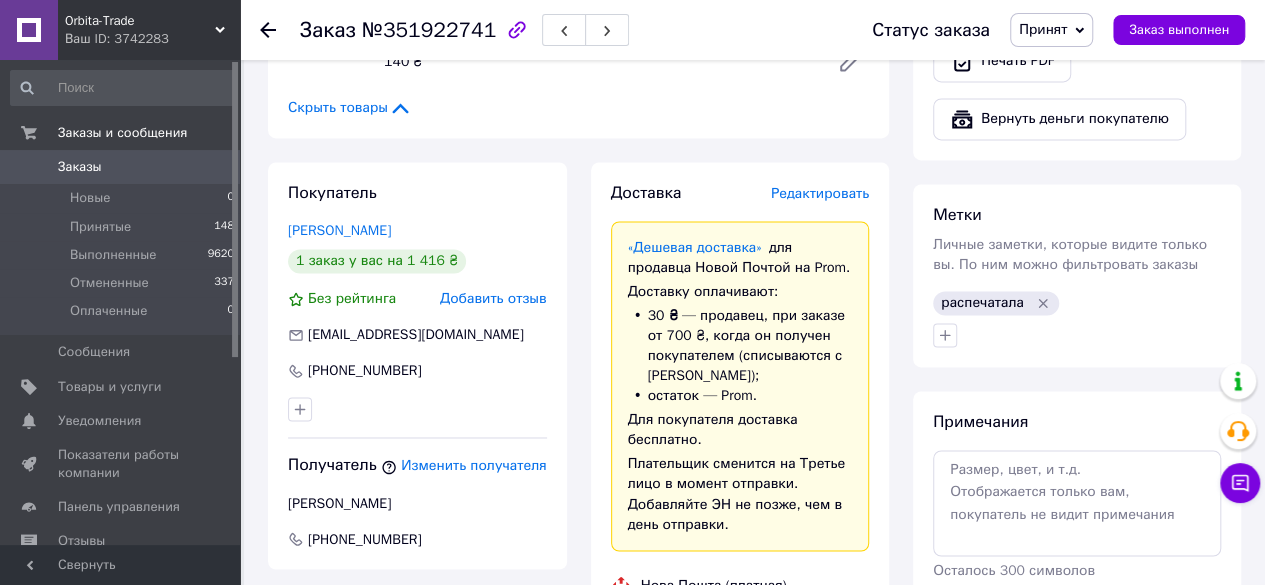 click on "Редактировать" at bounding box center [820, 193] 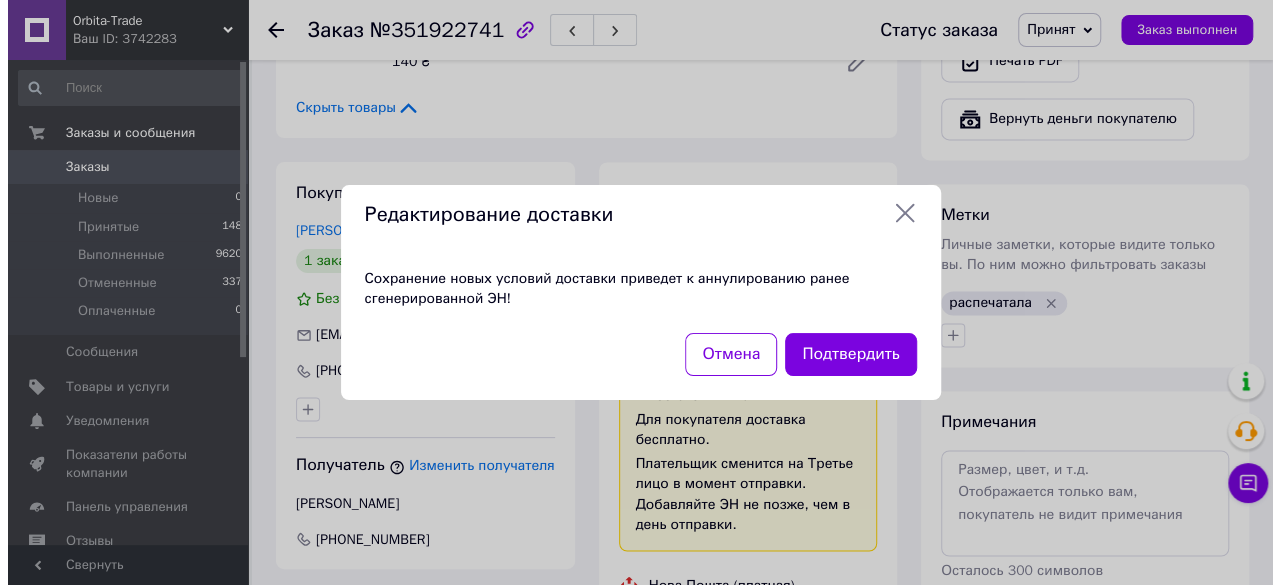scroll, scrollTop: 1370, scrollLeft: 0, axis: vertical 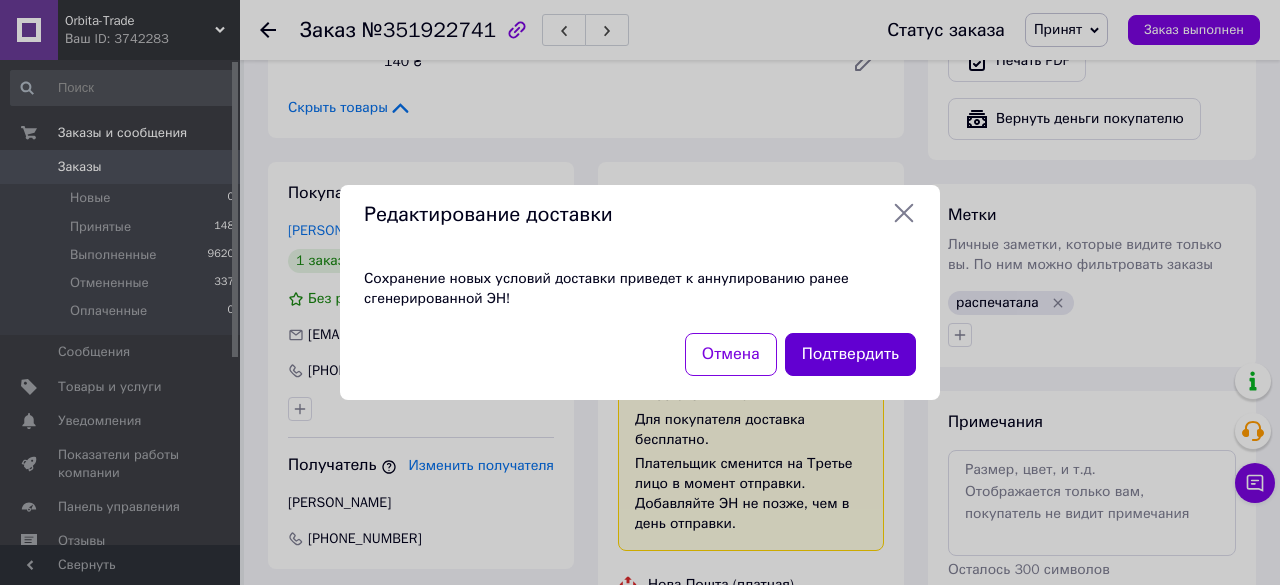 click on "Подтвердить" at bounding box center [850, 354] 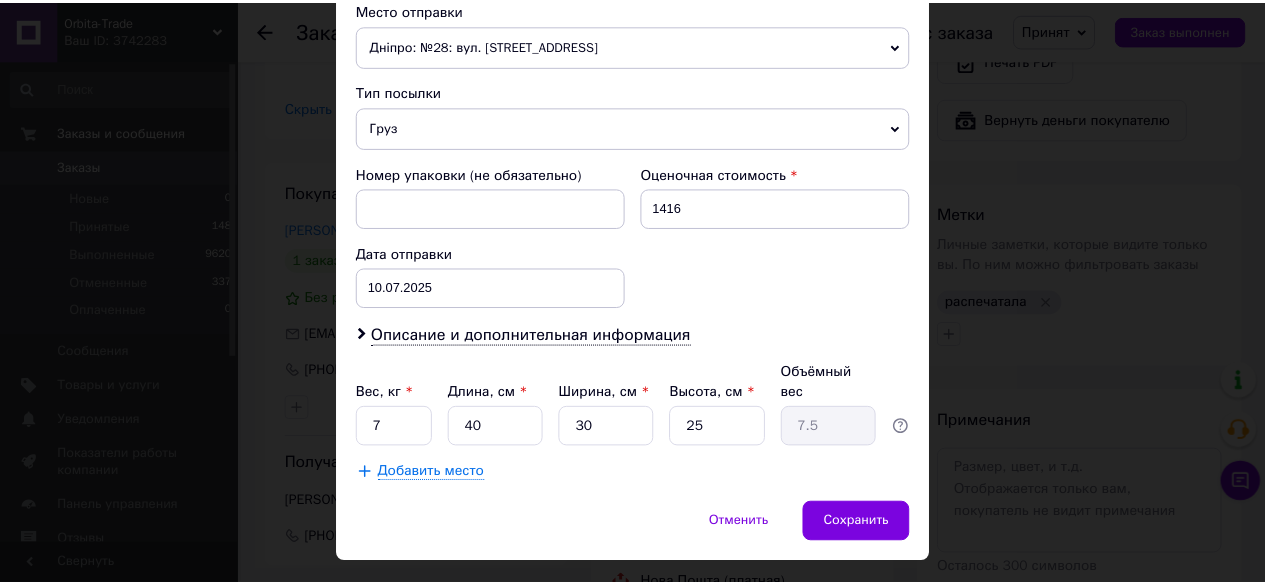 scroll, scrollTop: 734, scrollLeft: 0, axis: vertical 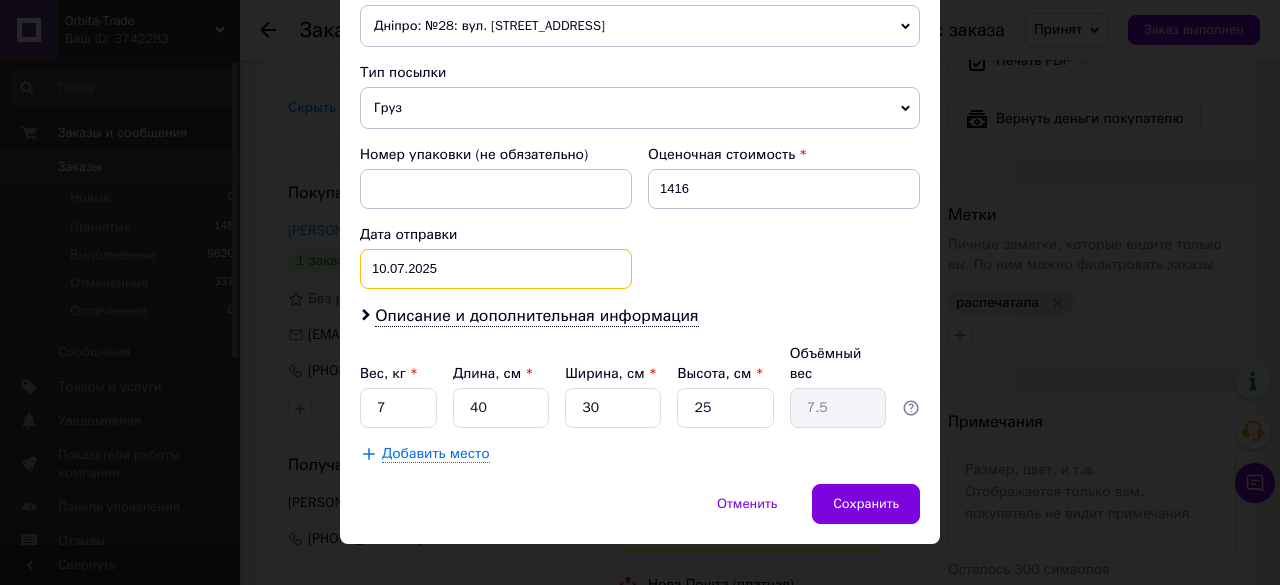 click on "10.07.2025 < 2025 > < Июль > Пн Вт Ср Чт Пт Сб Вс 30 1 2 3 4 5 6 7 8 9 10 11 12 13 14 15 16 17 18 19 20 21 22 23 24 25 26 27 28 29 30 31 1 2 3 4 5 6 7 8 9 10" at bounding box center (496, 269) 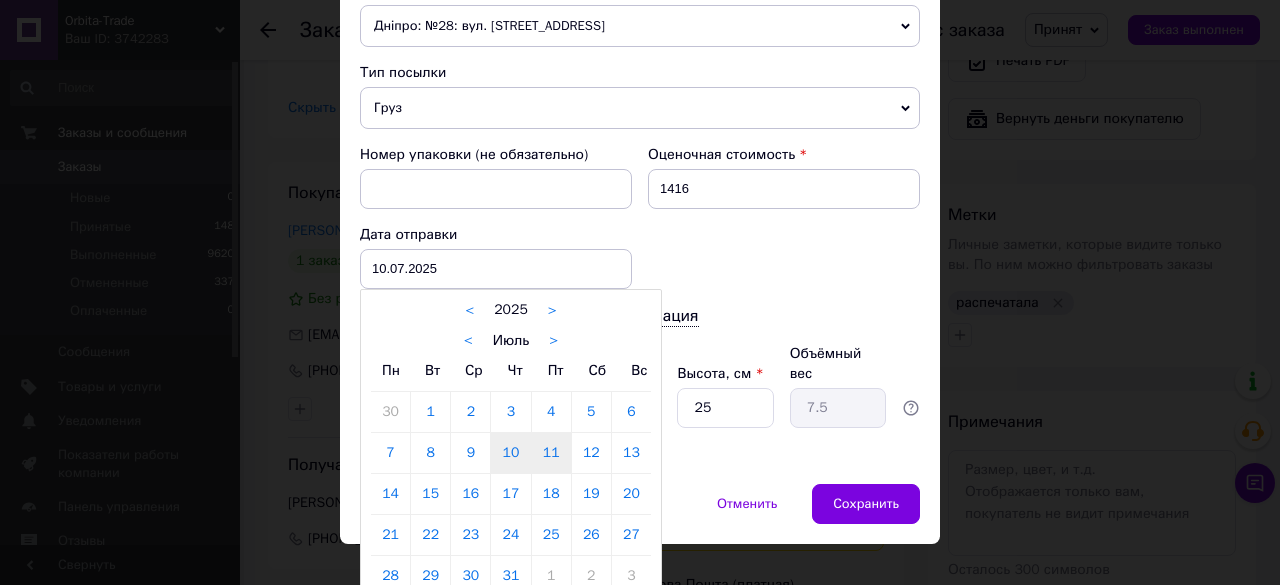 click on "11" at bounding box center (551, 453) 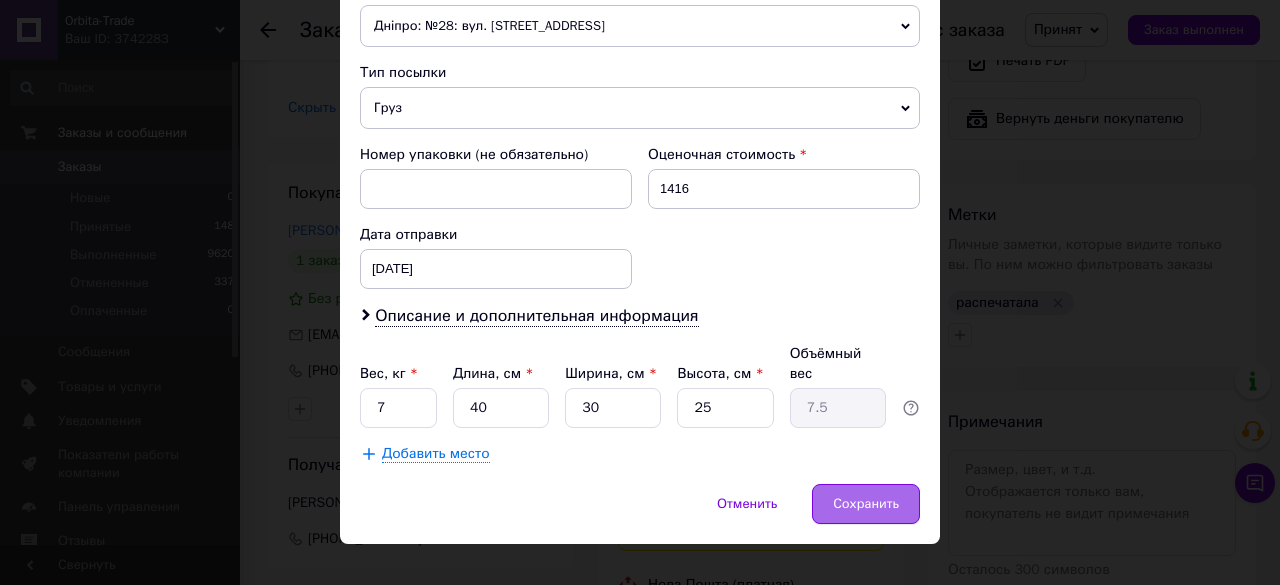 click on "Сохранить" at bounding box center (866, 504) 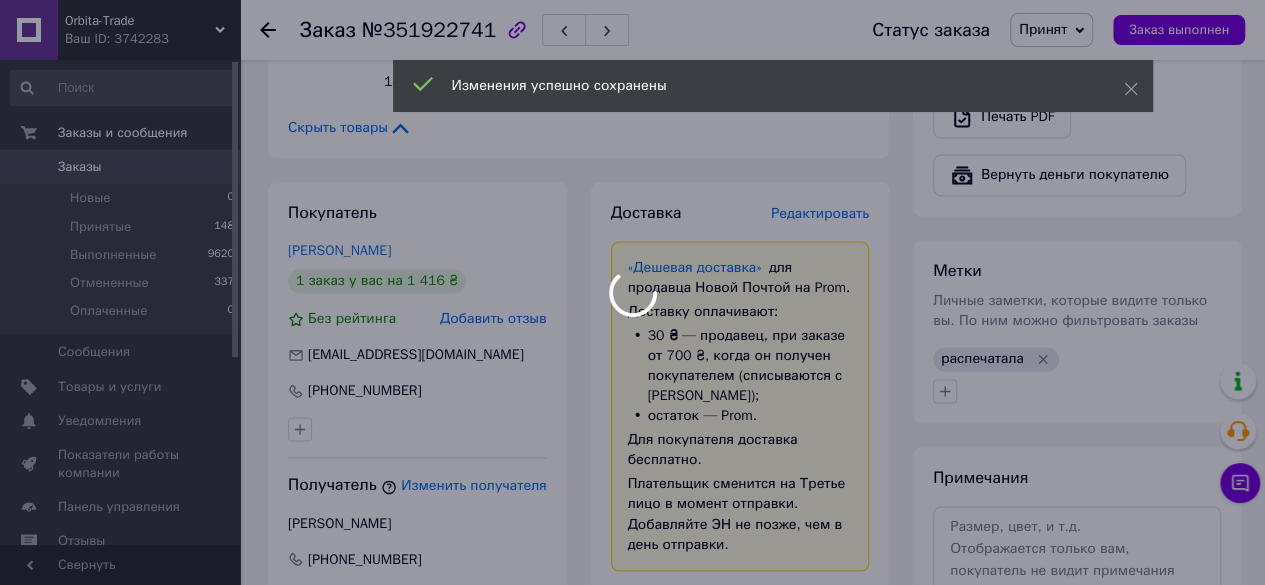 scroll, scrollTop: 105, scrollLeft: 0, axis: vertical 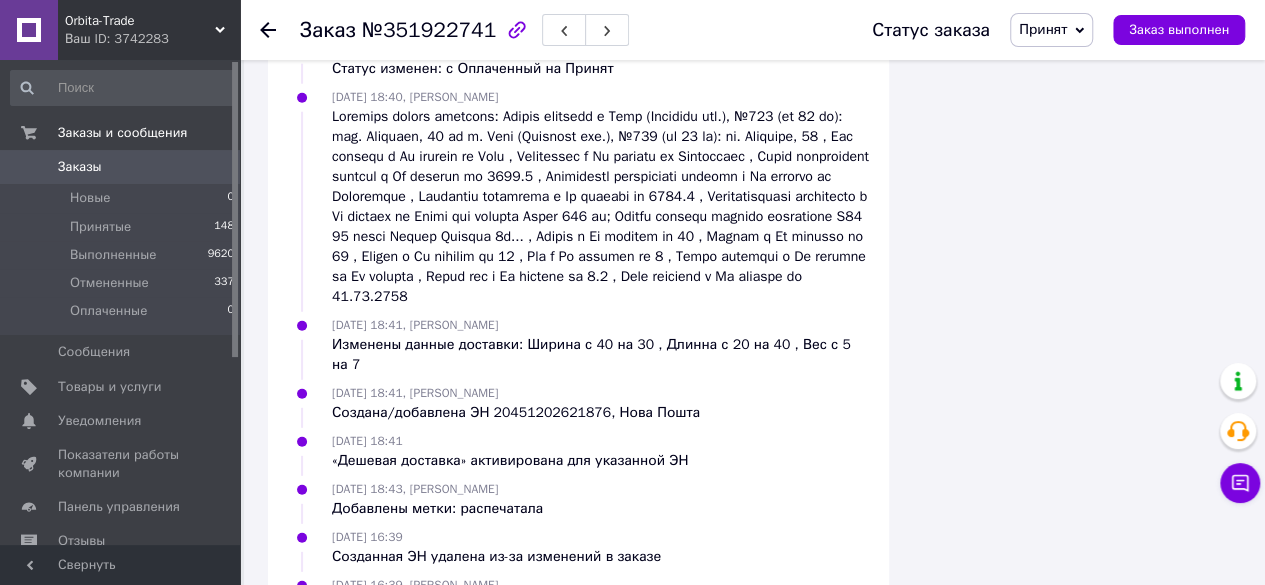 click 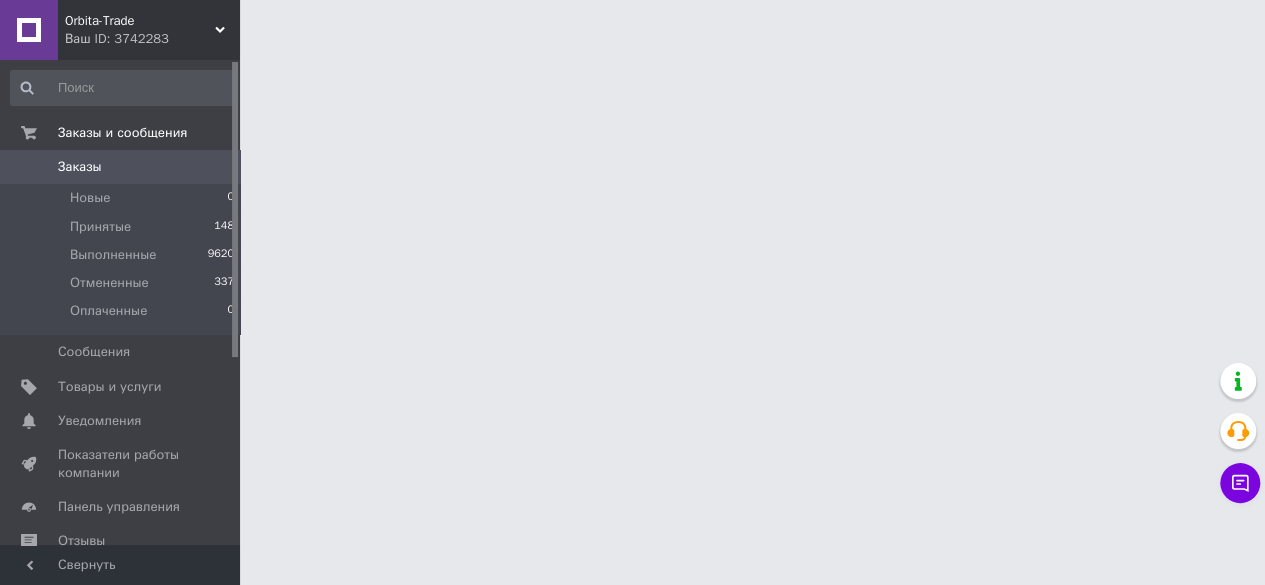 scroll, scrollTop: 0, scrollLeft: 0, axis: both 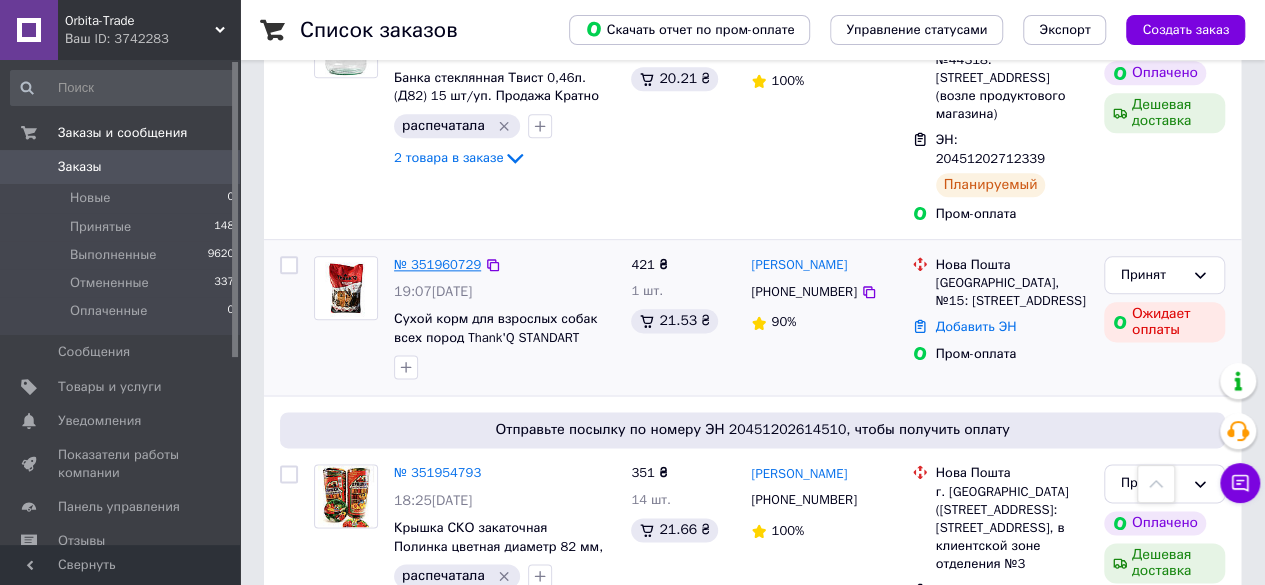 click on "№ 351960729" at bounding box center (437, 264) 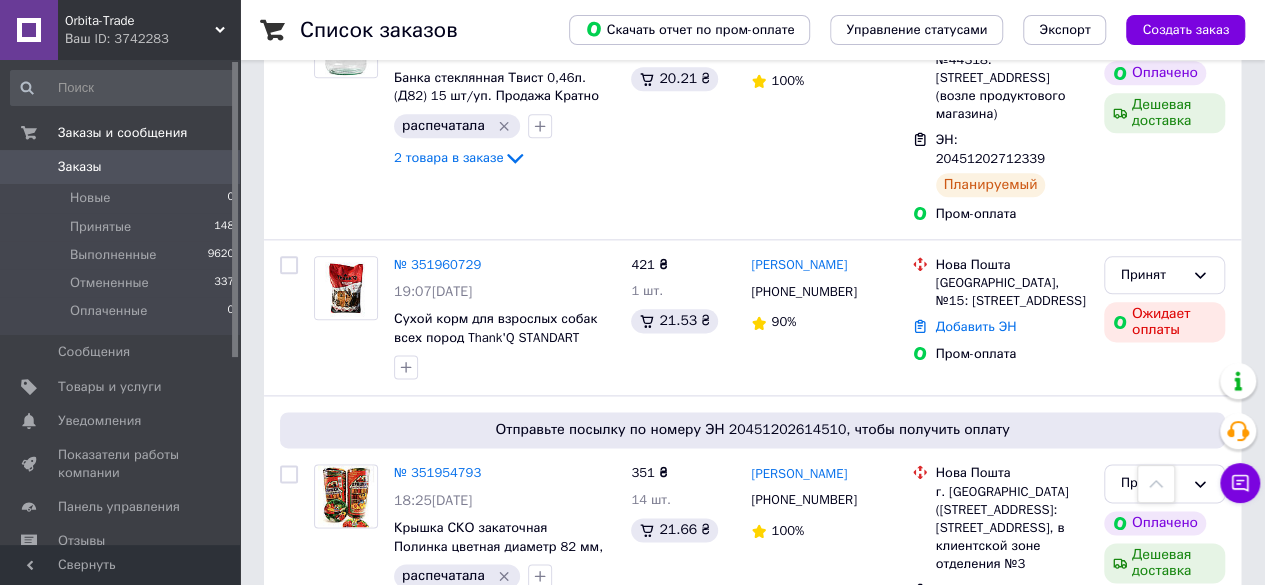 scroll, scrollTop: 0, scrollLeft: 0, axis: both 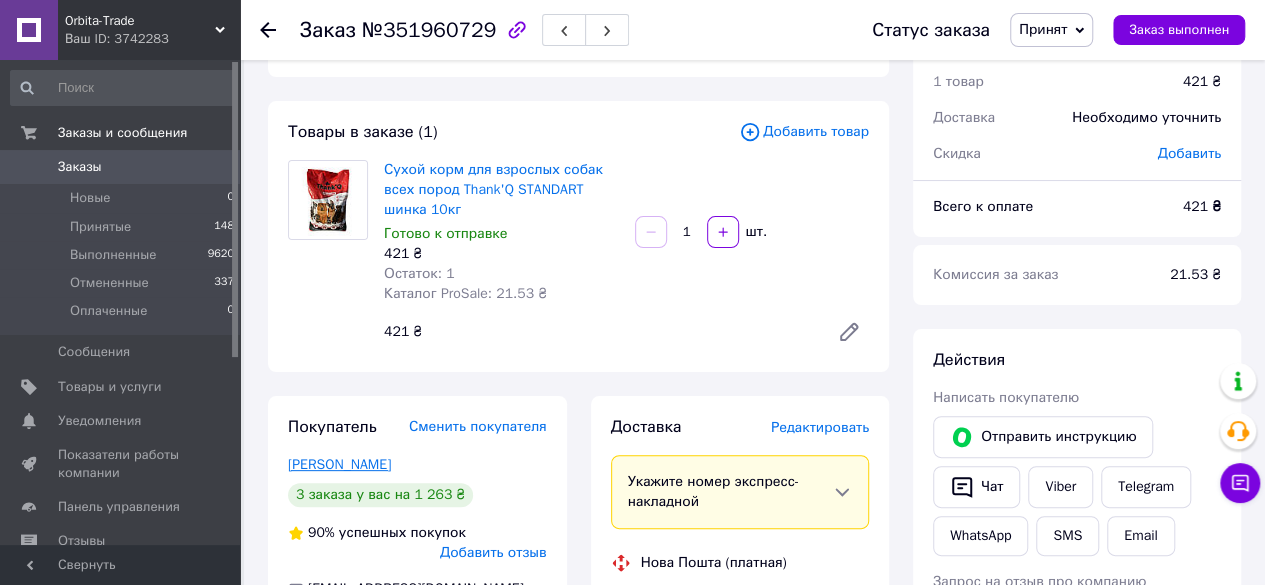 click on "Савченко алена" at bounding box center [339, 464] 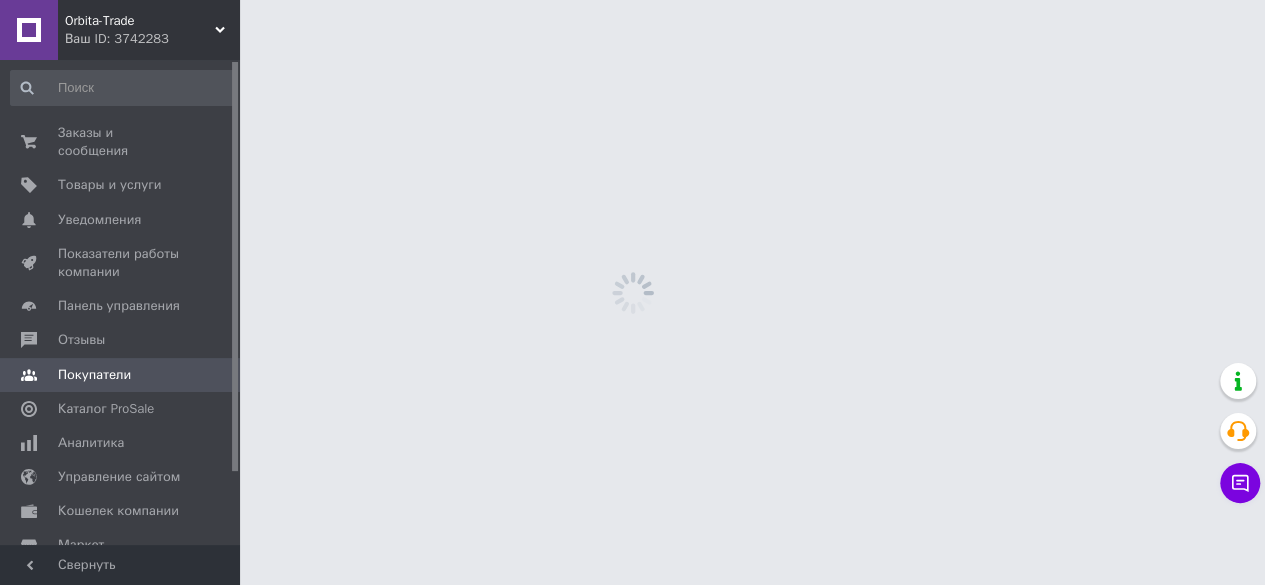 scroll, scrollTop: 0, scrollLeft: 0, axis: both 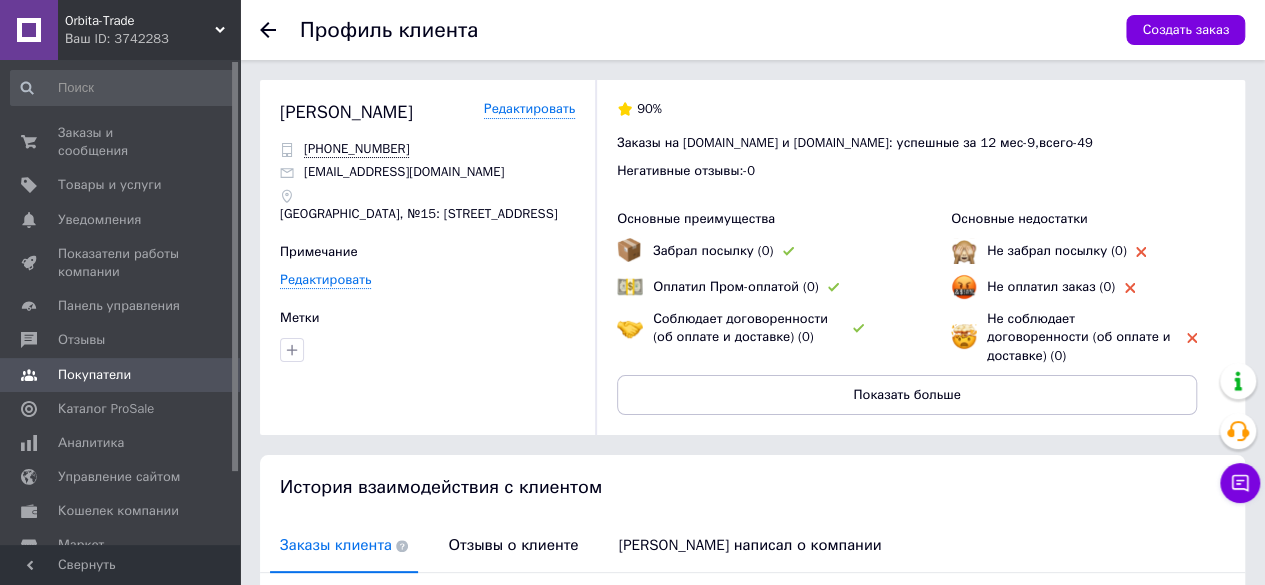 click 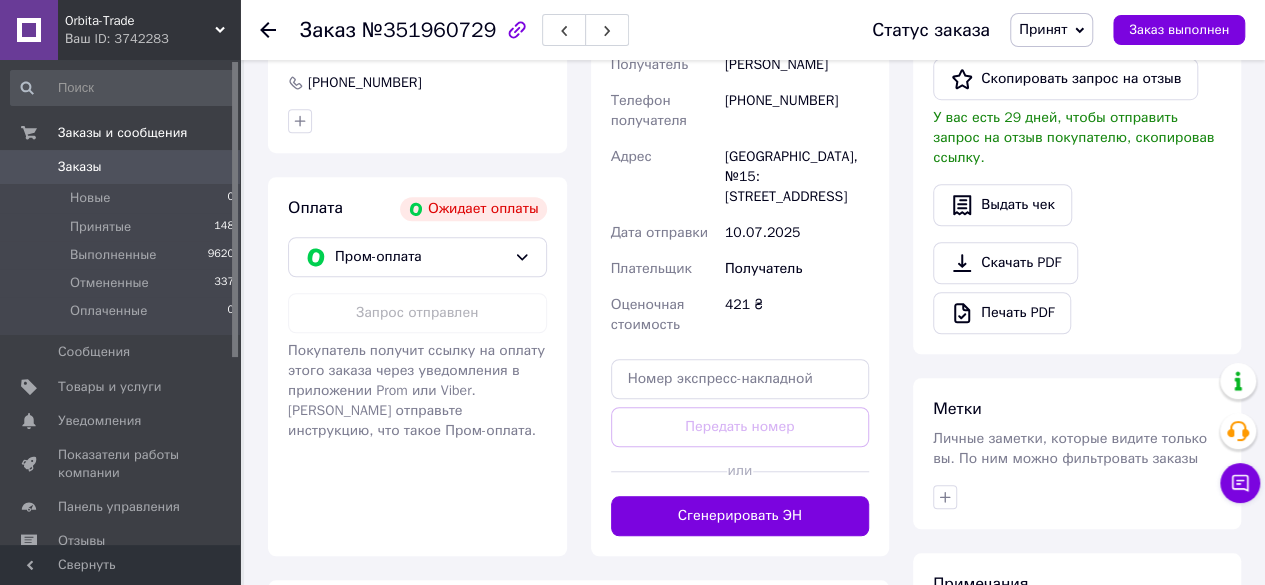 scroll, scrollTop: 648, scrollLeft: 0, axis: vertical 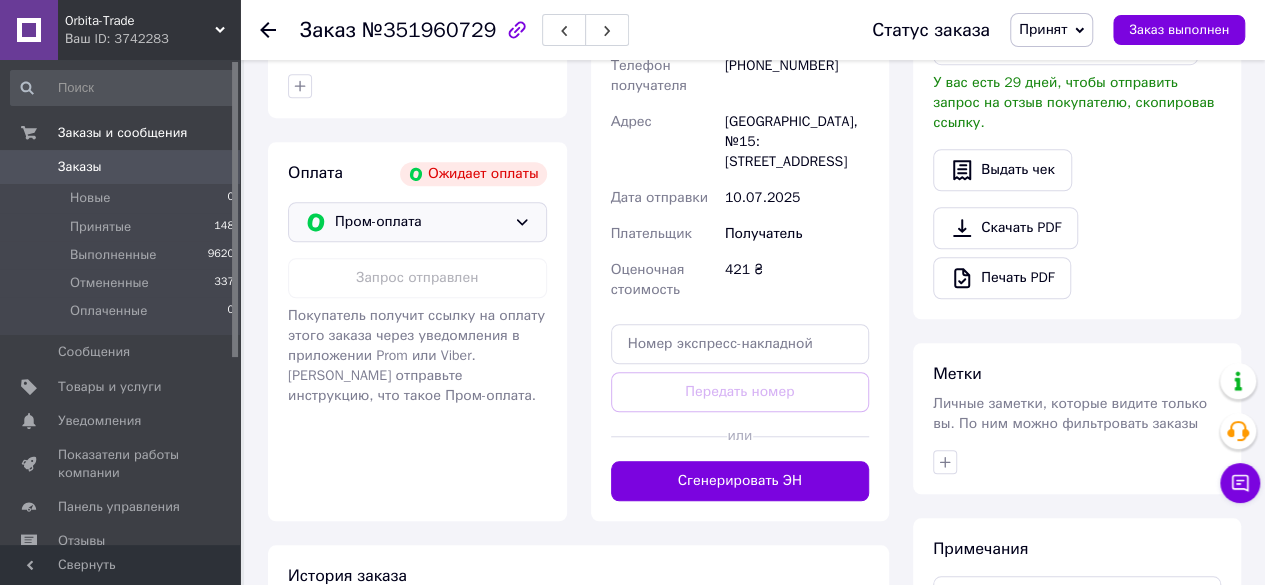 click 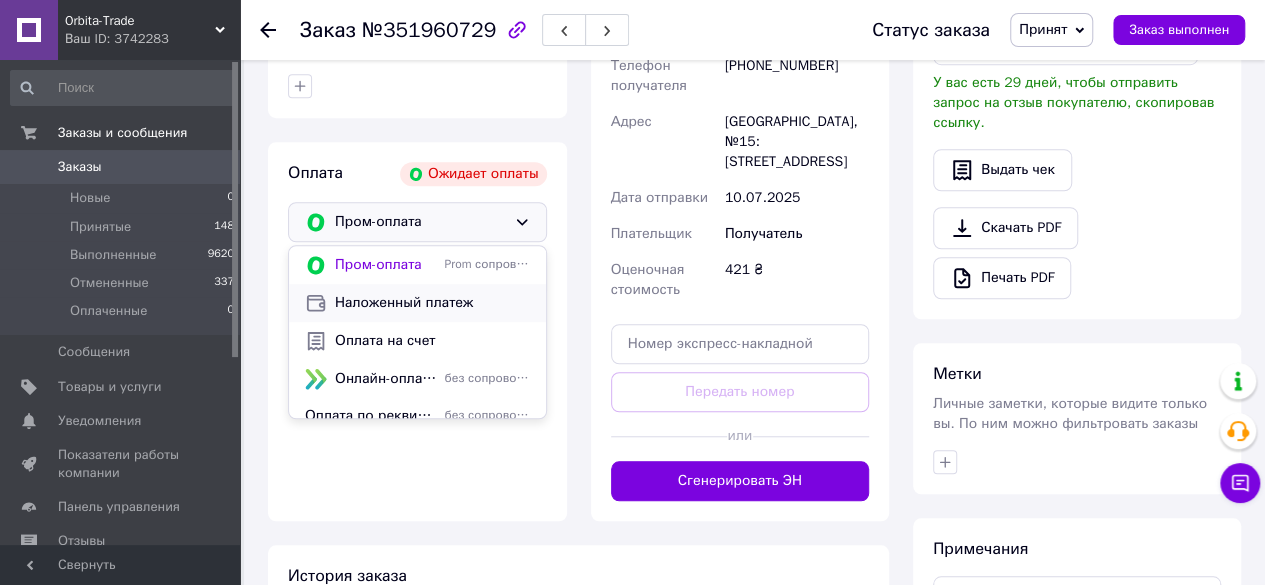 click on "Наложенный платеж" at bounding box center (432, 303) 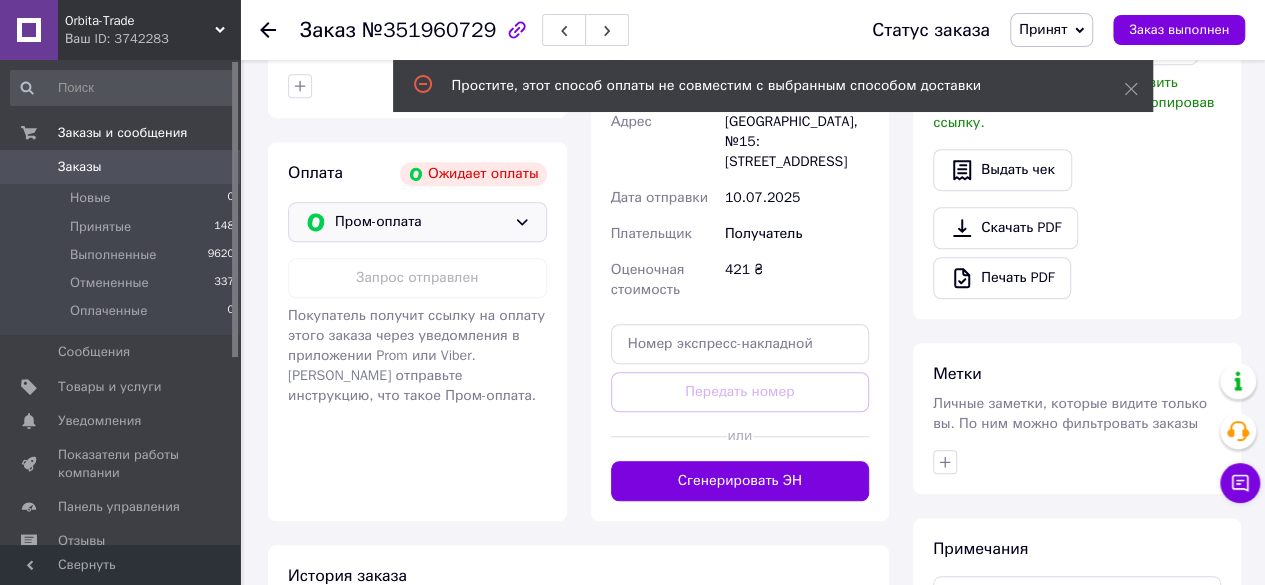 click 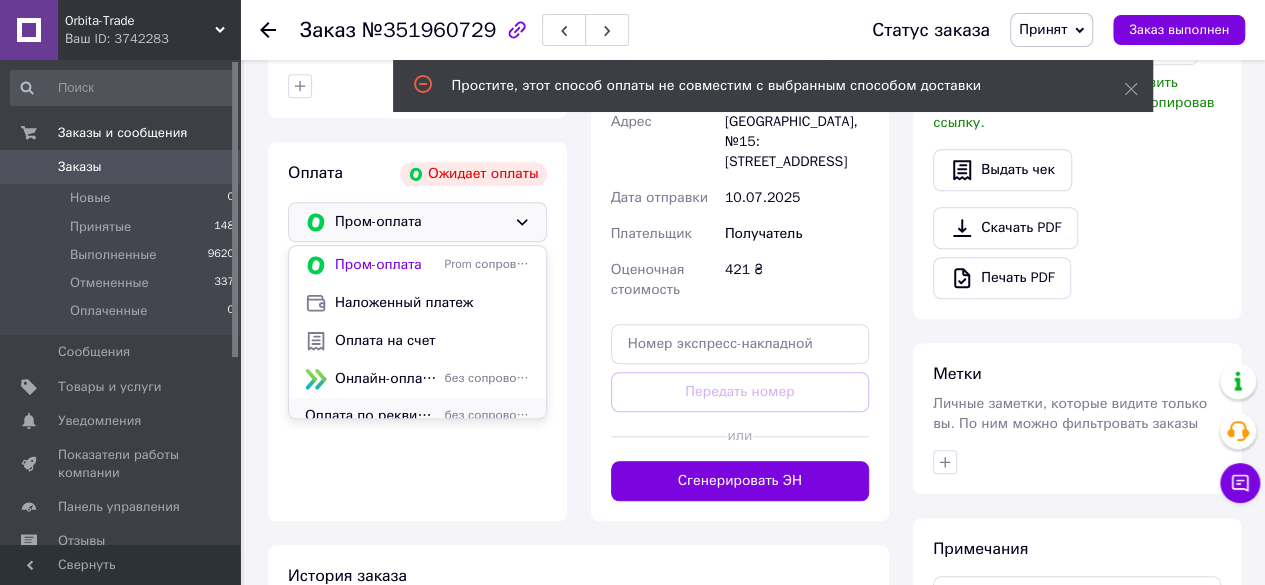 click on "Оплата по реквизитам без сопровождения Prom" at bounding box center [417, 416] 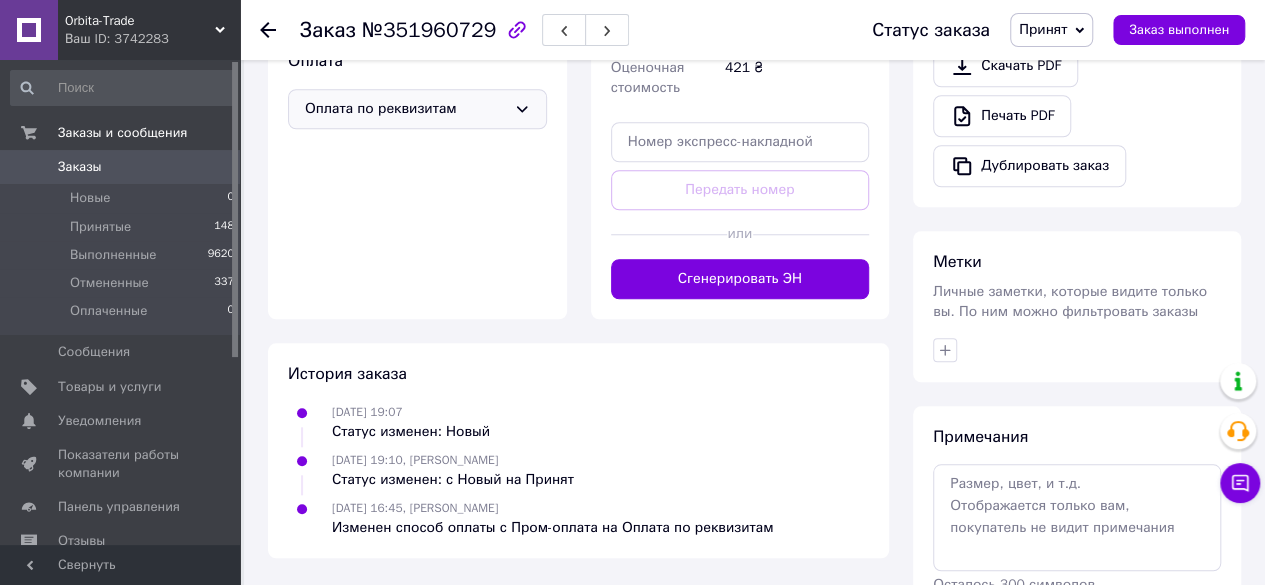 scroll, scrollTop: 778, scrollLeft: 0, axis: vertical 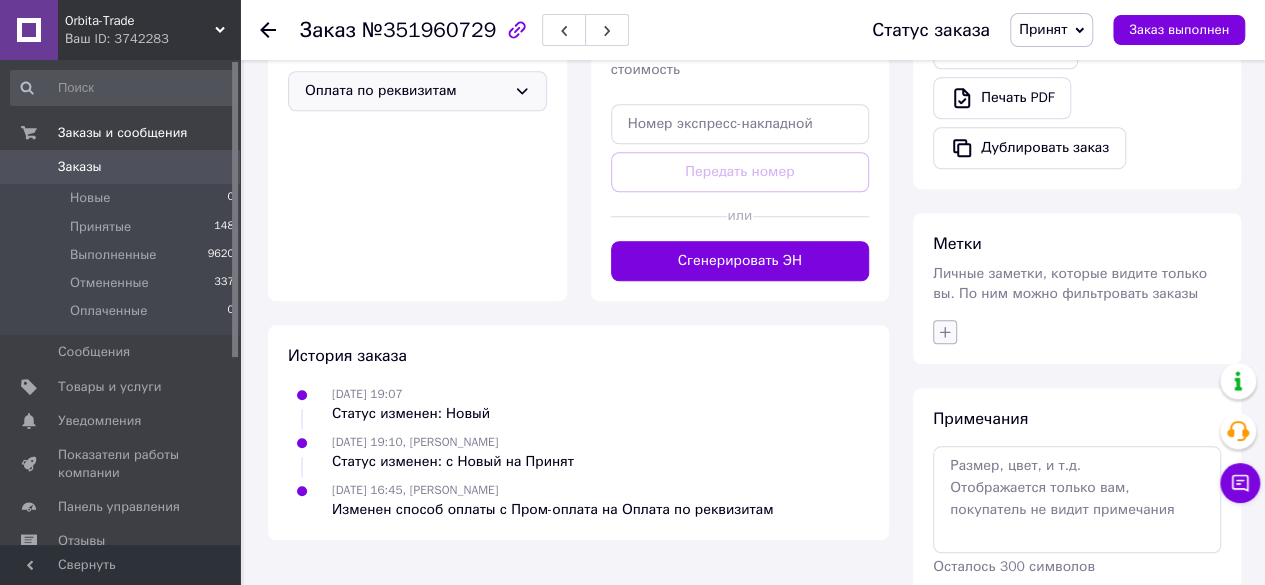 click at bounding box center [945, 332] 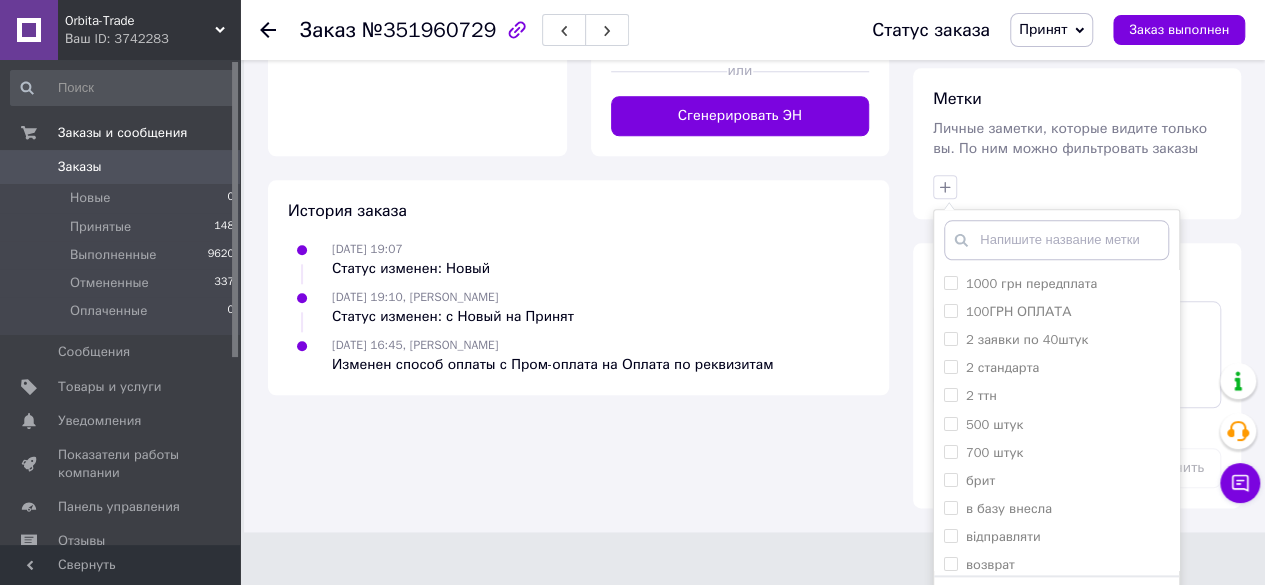 scroll, scrollTop: 948, scrollLeft: 0, axis: vertical 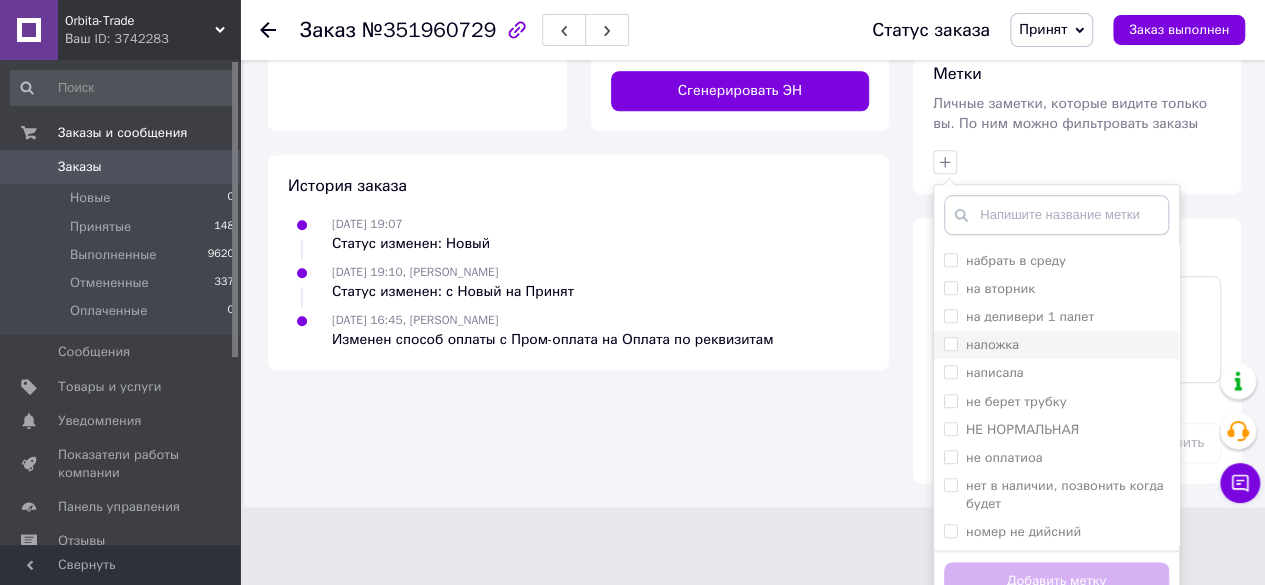 drag, startPoint x: 949, startPoint y: 300, endPoint x: 986, endPoint y: 423, distance: 128.44453 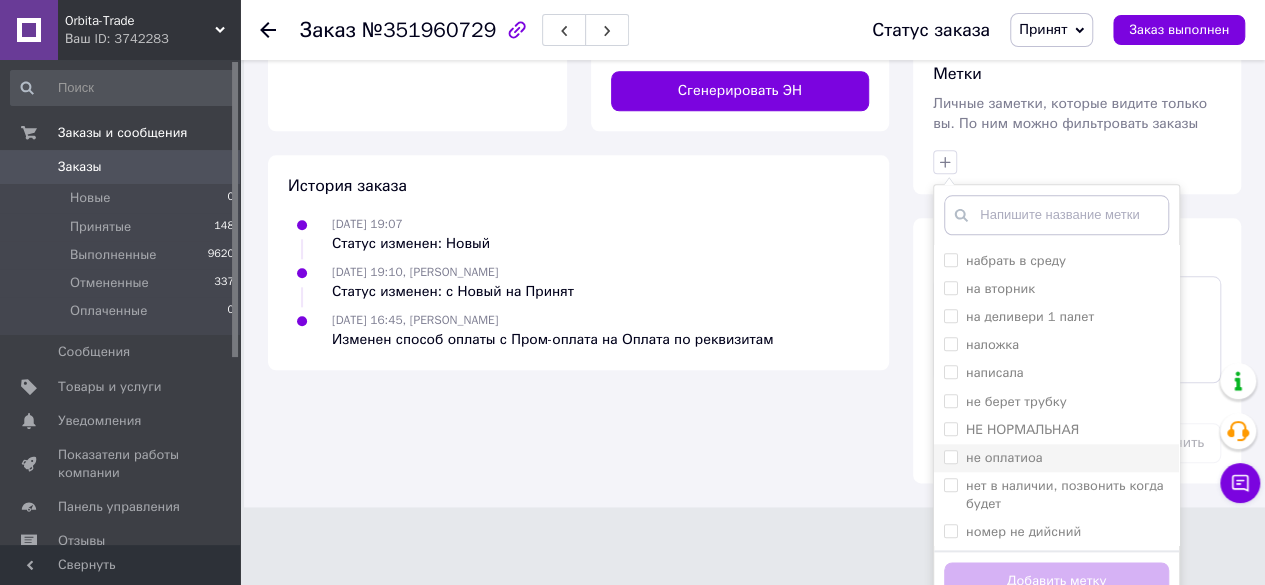 click on "наложка" at bounding box center [950, 343] 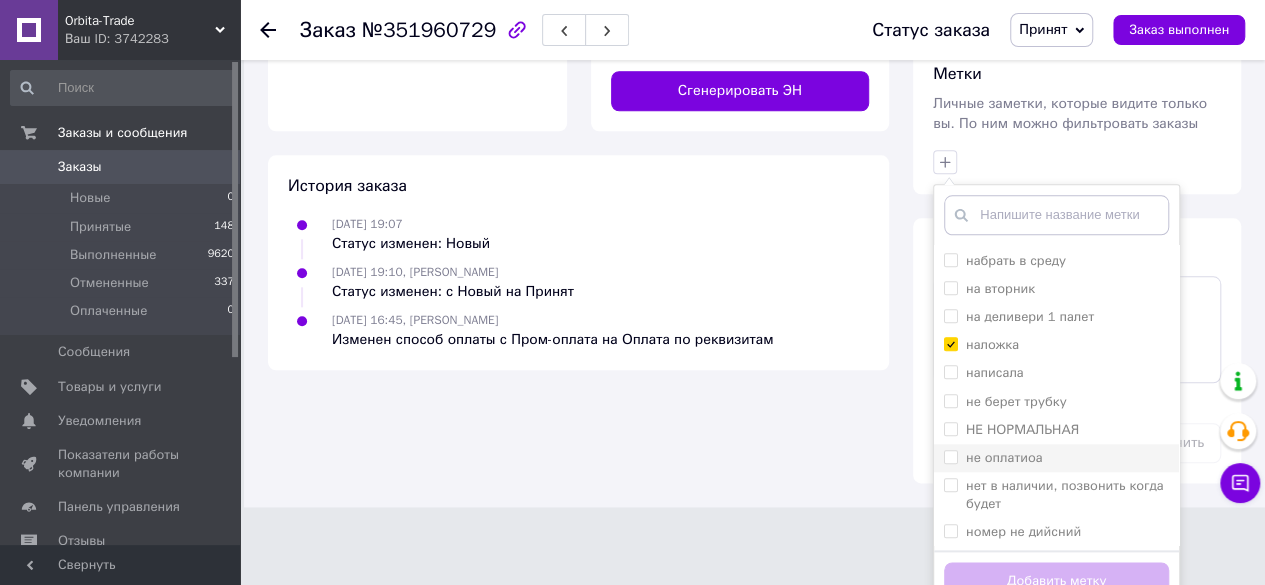 checkbox on "true" 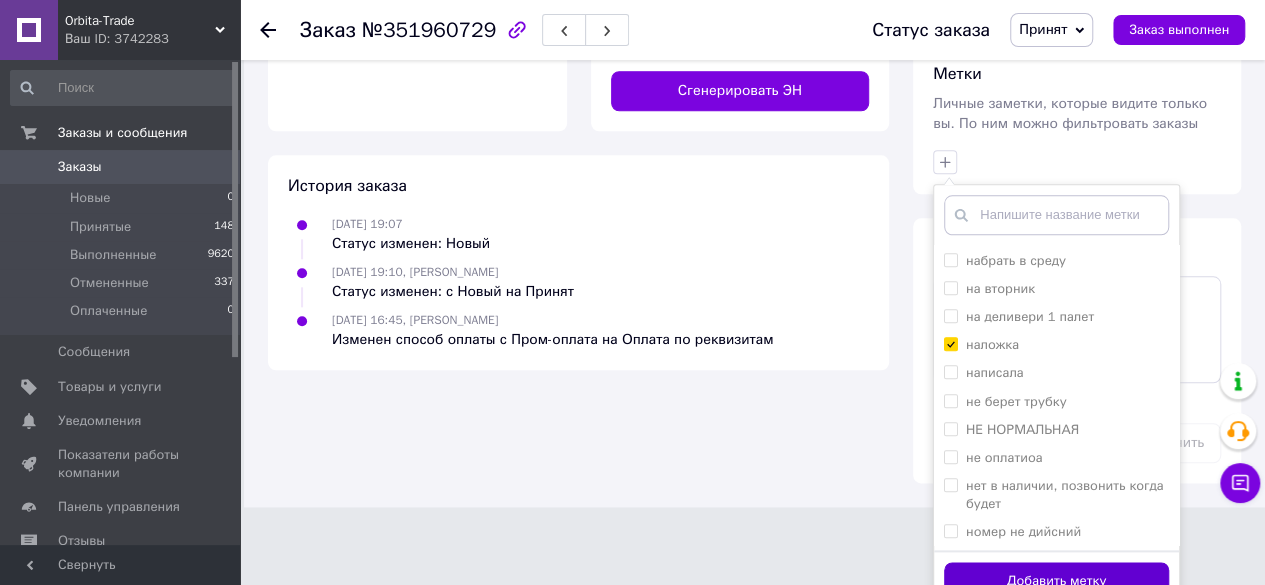 click on "Добавить метку" at bounding box center [1056, 581] 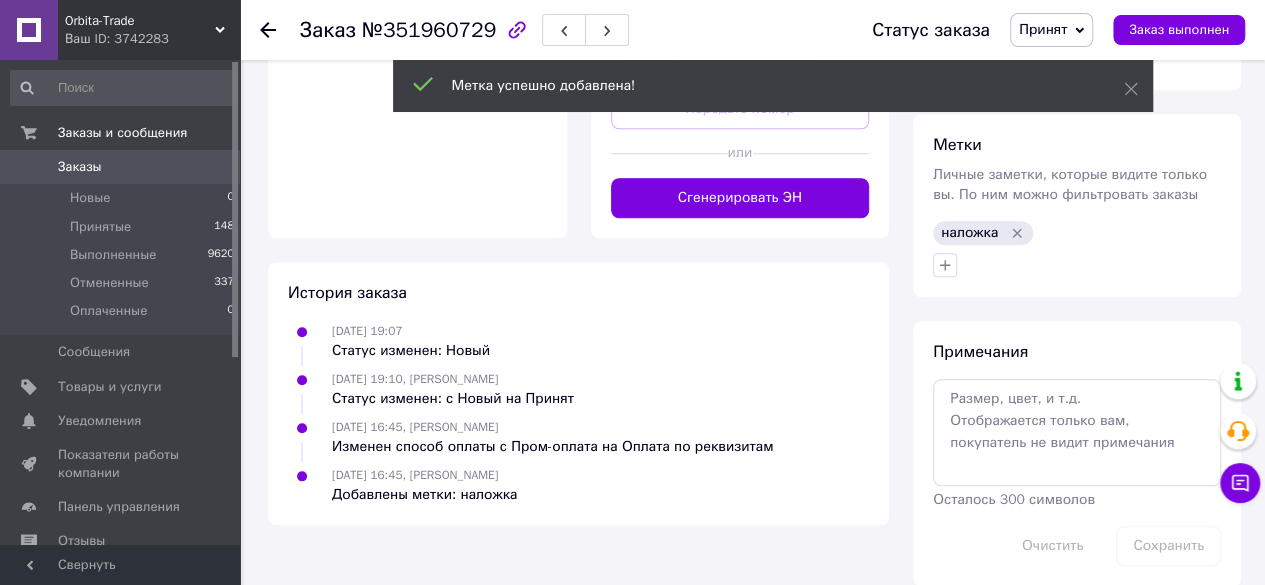 scroll, scrollTop: 877, scrollLeft: 0, axis: vertical 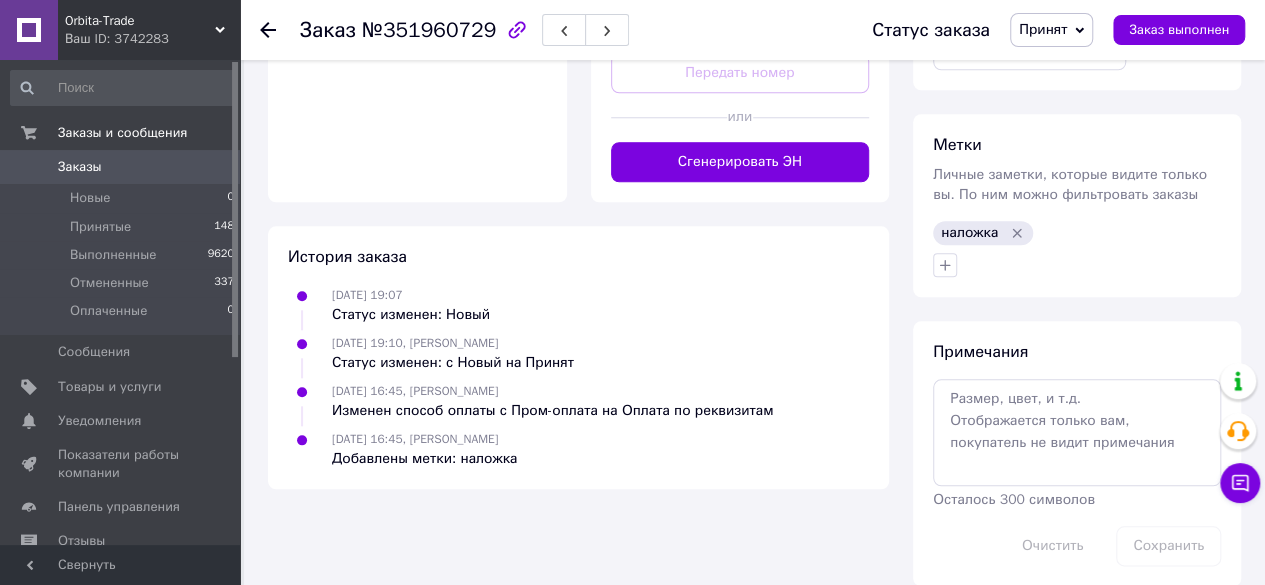 click 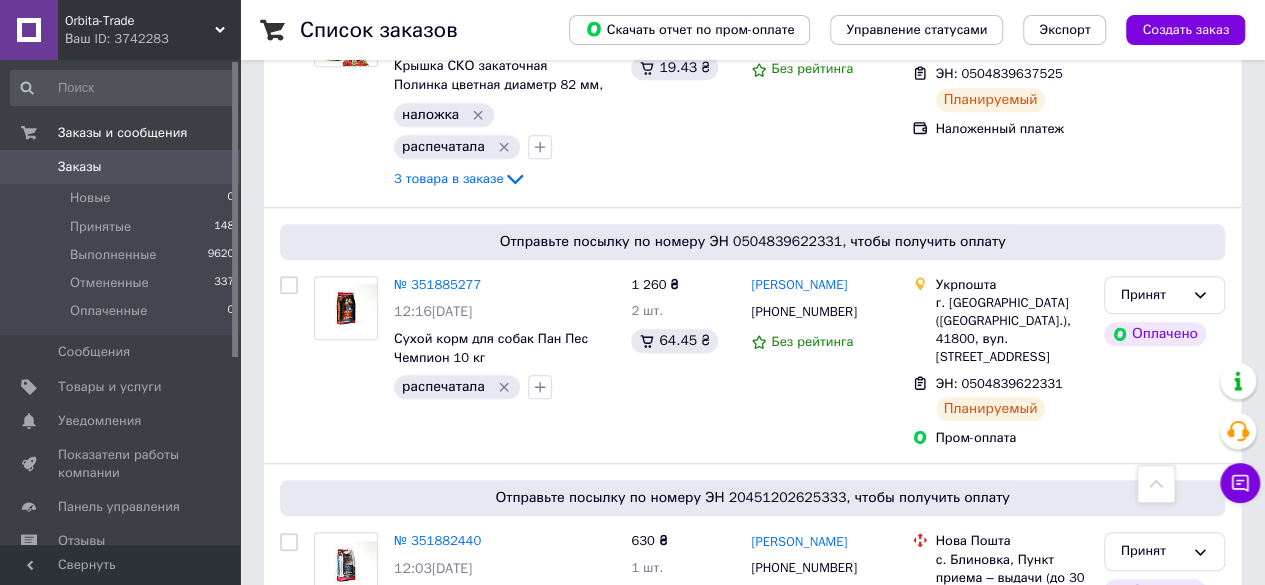 scroll, scrollTop: 4592, scrollLeft: 0, axis: vertical 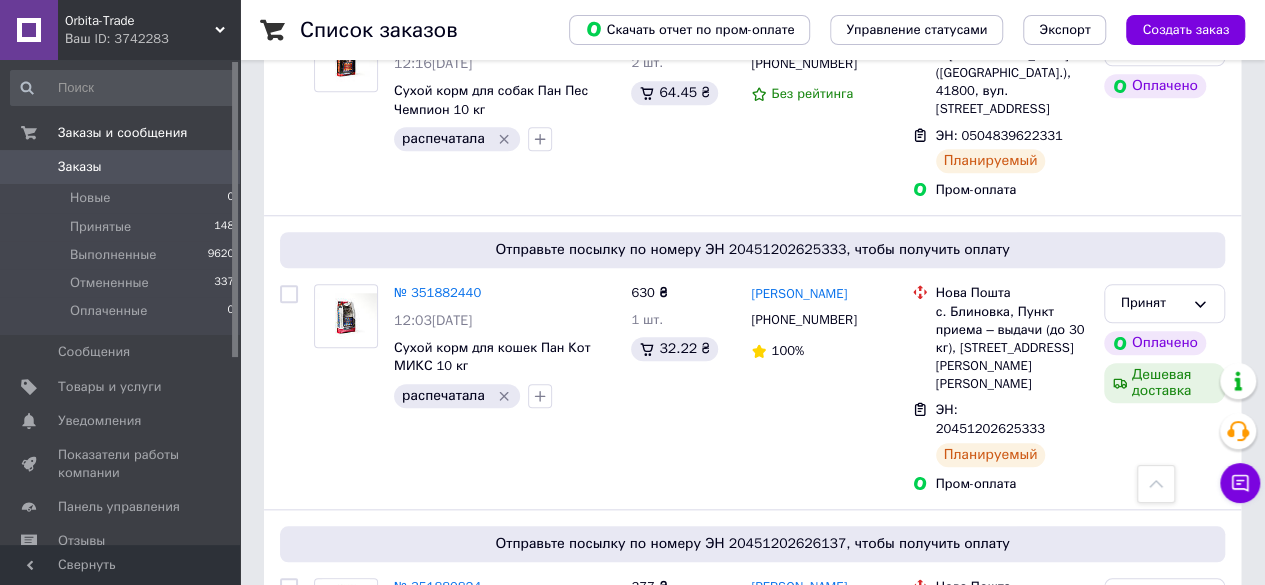click on "1" at bounding box center (415, 847) 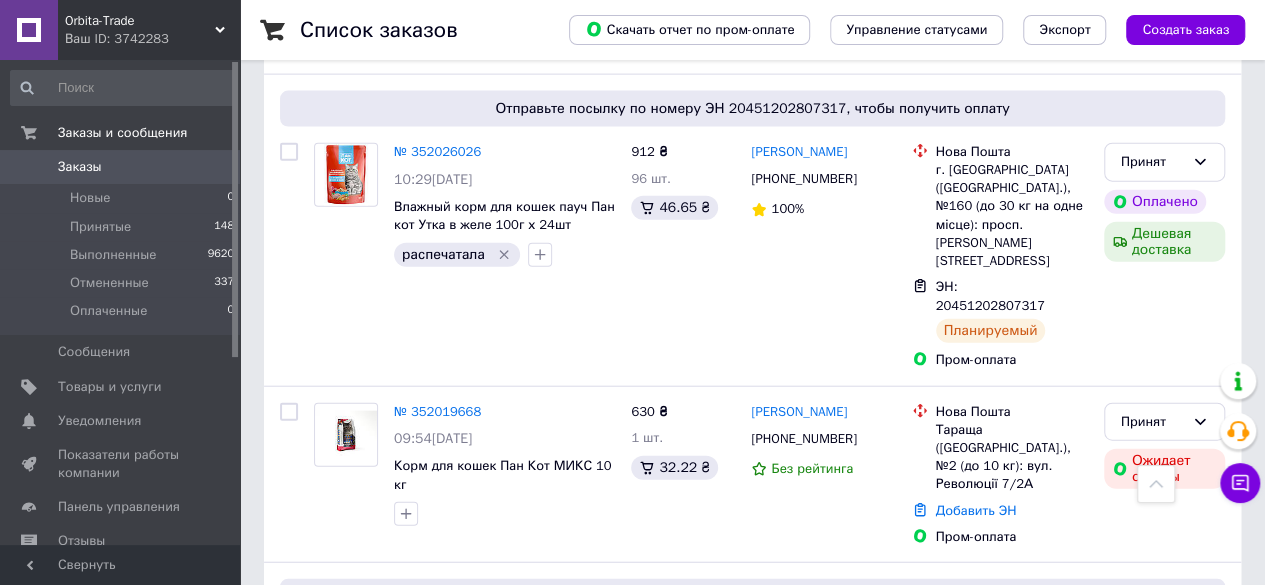 scroll, scrollTop: 2282, scrollLeft: 0, axis: vertical 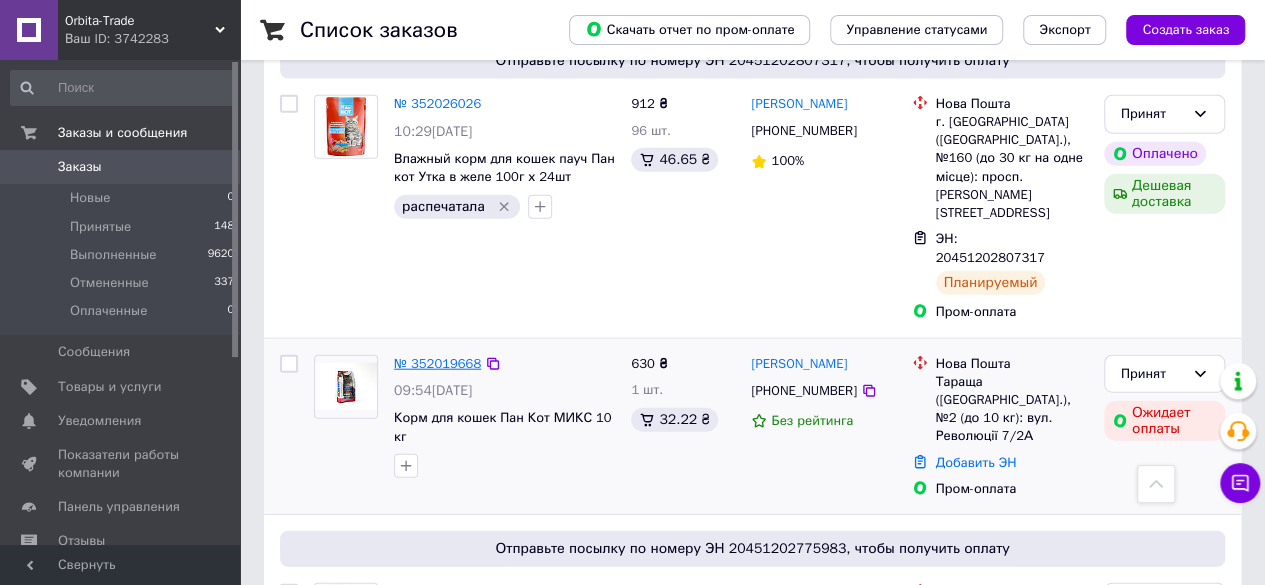 click on "№ 352019668" at bounding box center [437, 363] 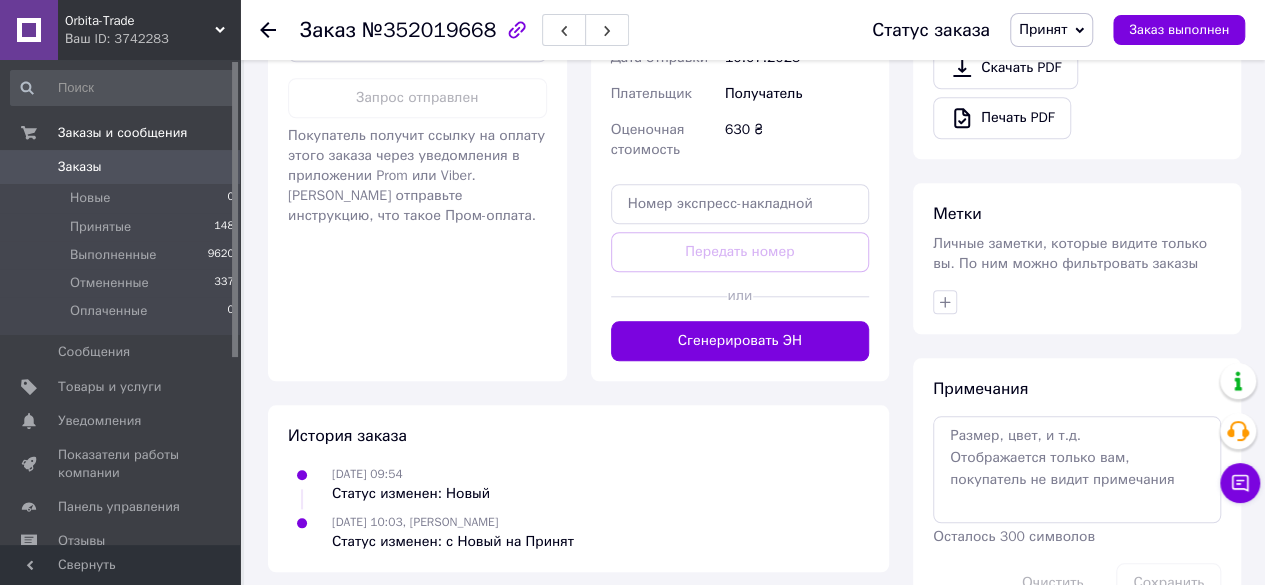 scroll, scrollTop: 844, scrollLeft: 0, axis: vertical 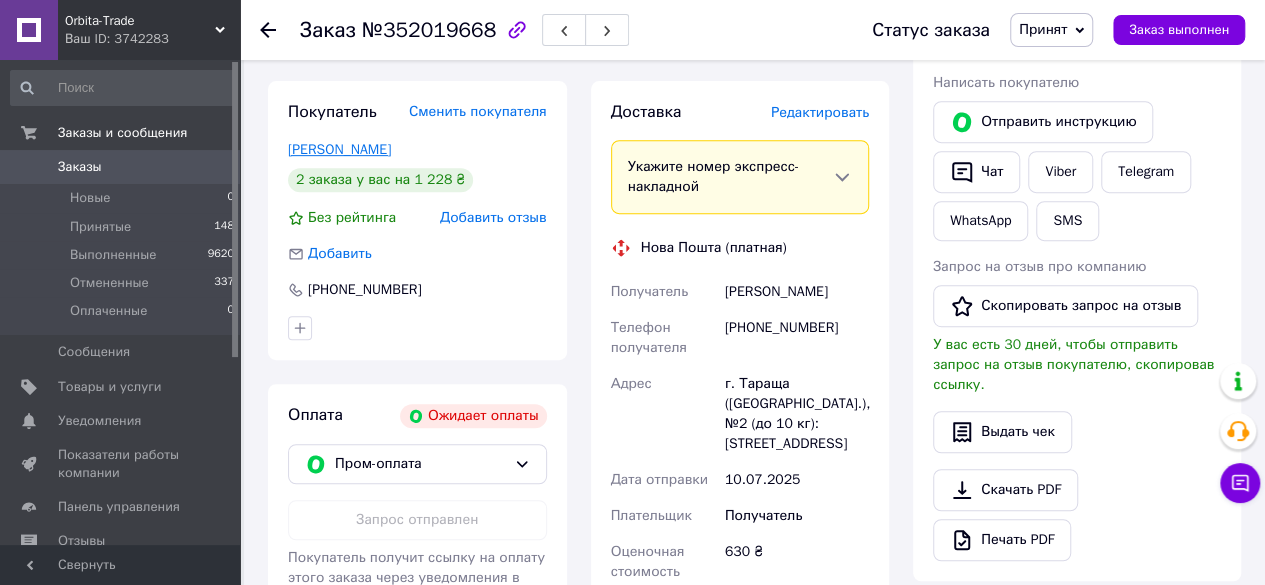 click on "Струсевич Олена" at bounding box center (339, 149) 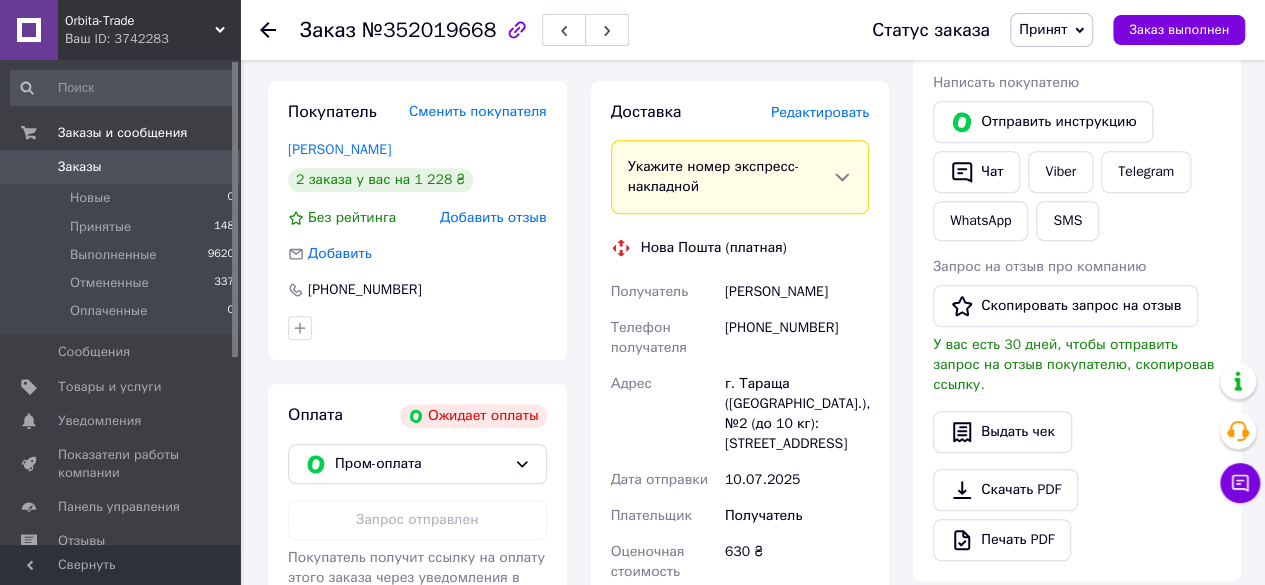 scroll, scrollTop: 0, scrollLeft: 0, axis: both 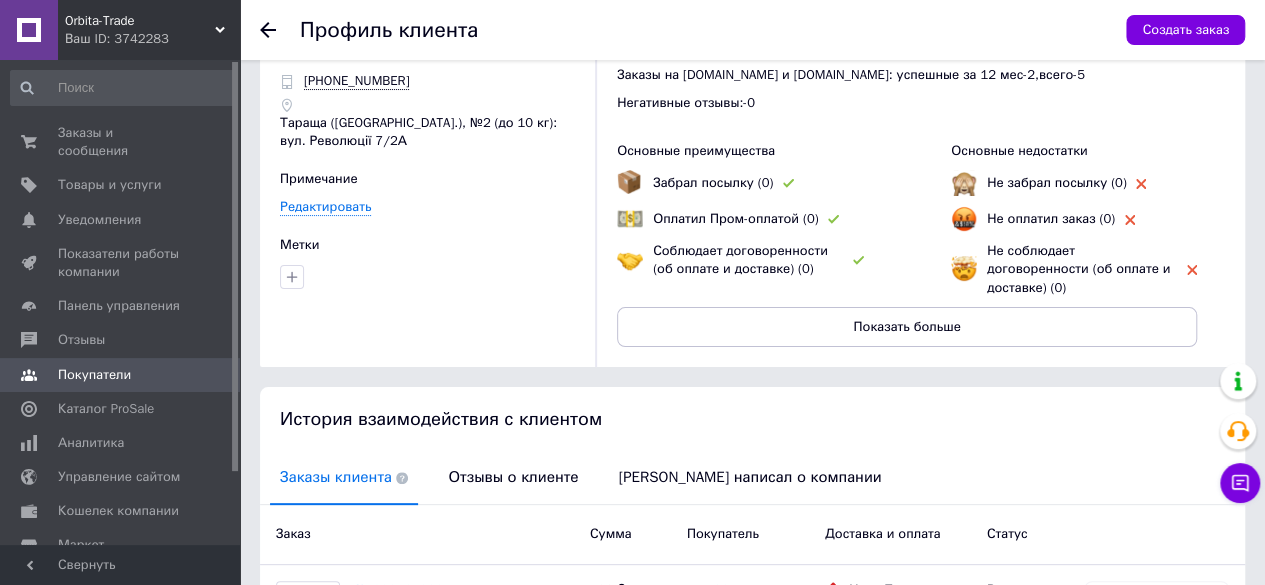 click 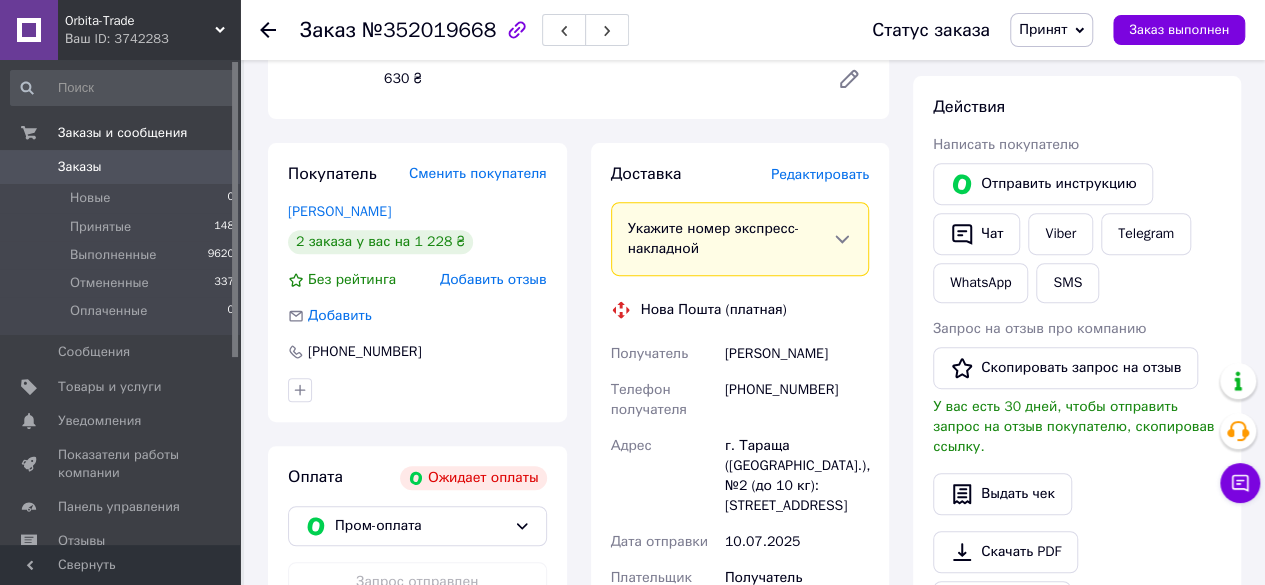 scroll, scrollTop: 329, scrollLeft: 0, axis: vertical 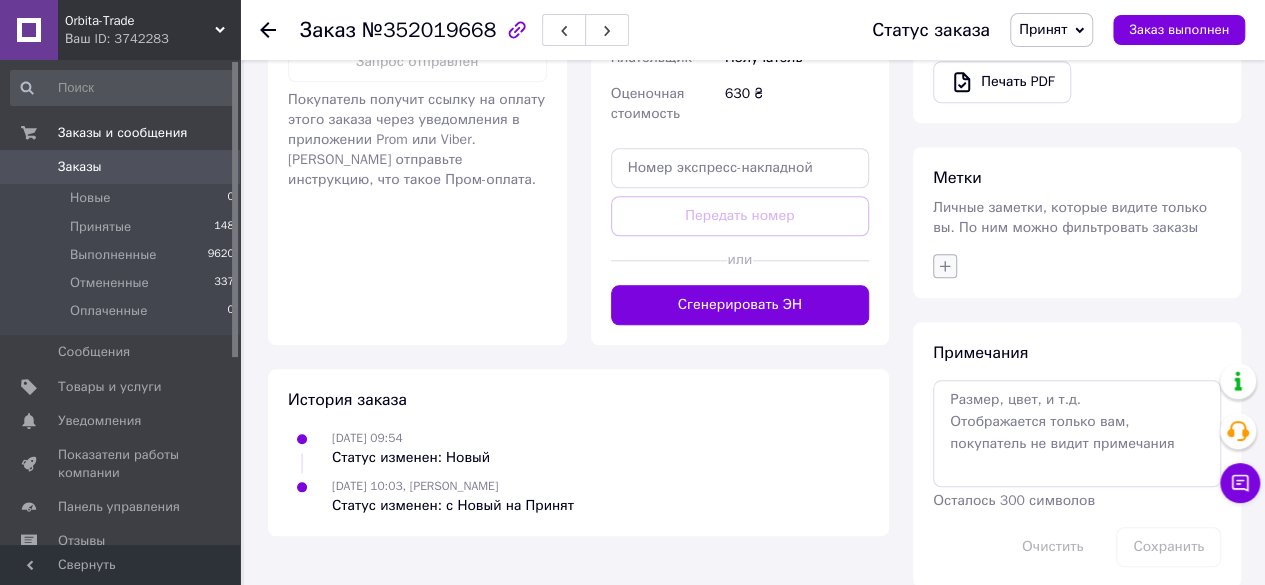 click 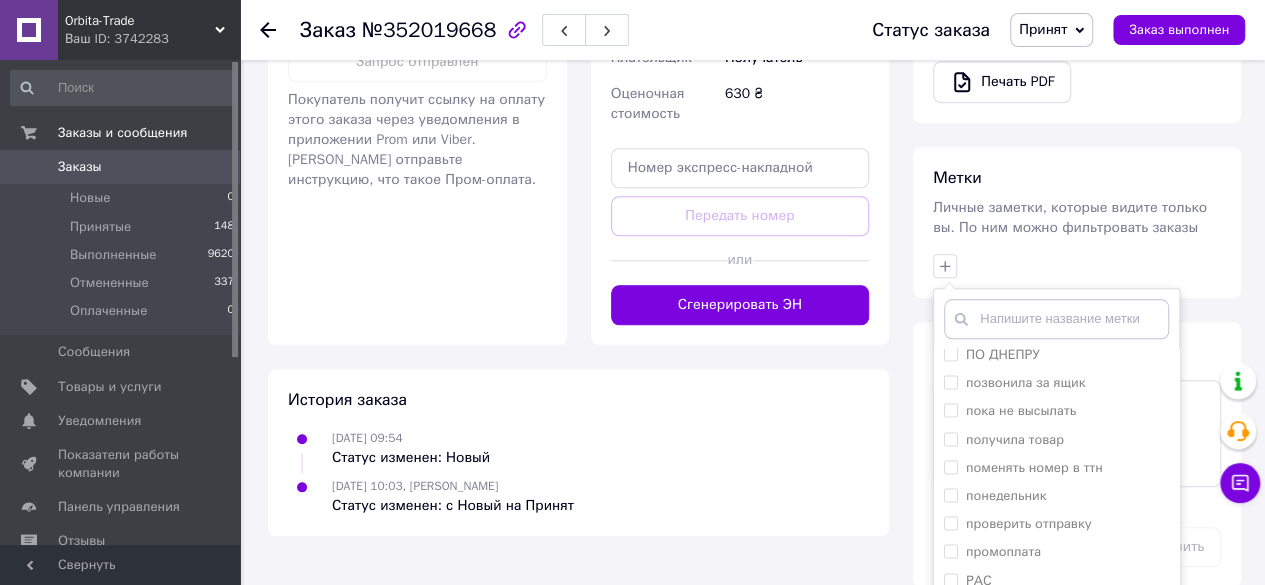 scroll, scrollTop: 1596, scrollLeft: 0, axis: vertical 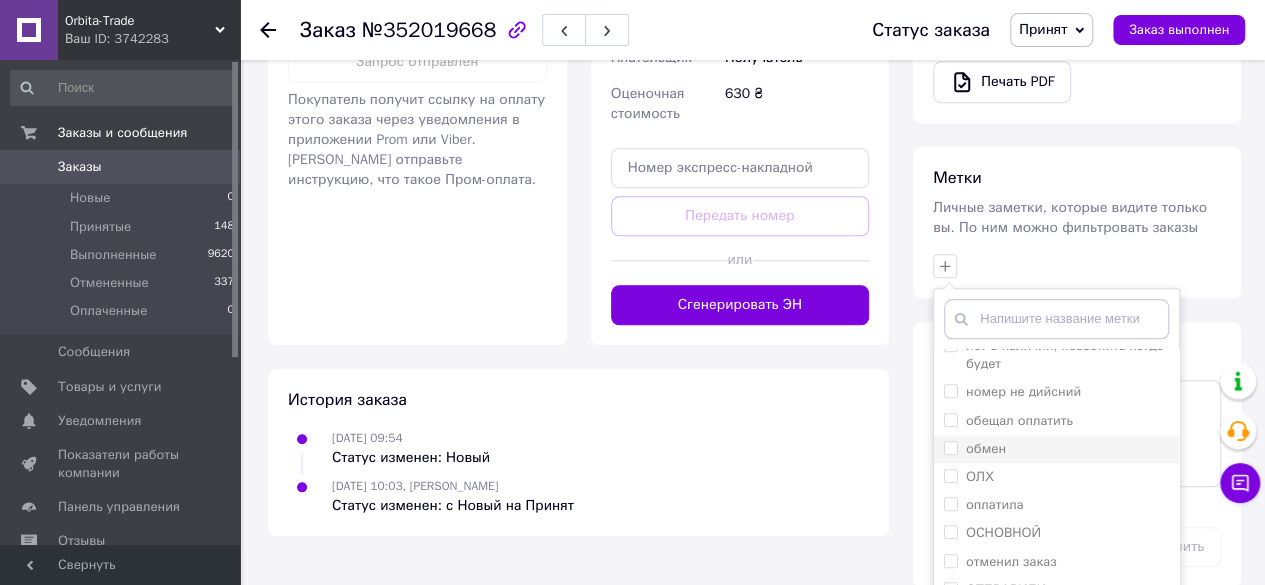 drag, startPoint x: 948, startPoint y: 375, endPoint x: 1008, endPoint y: 391, distance: 62.0967 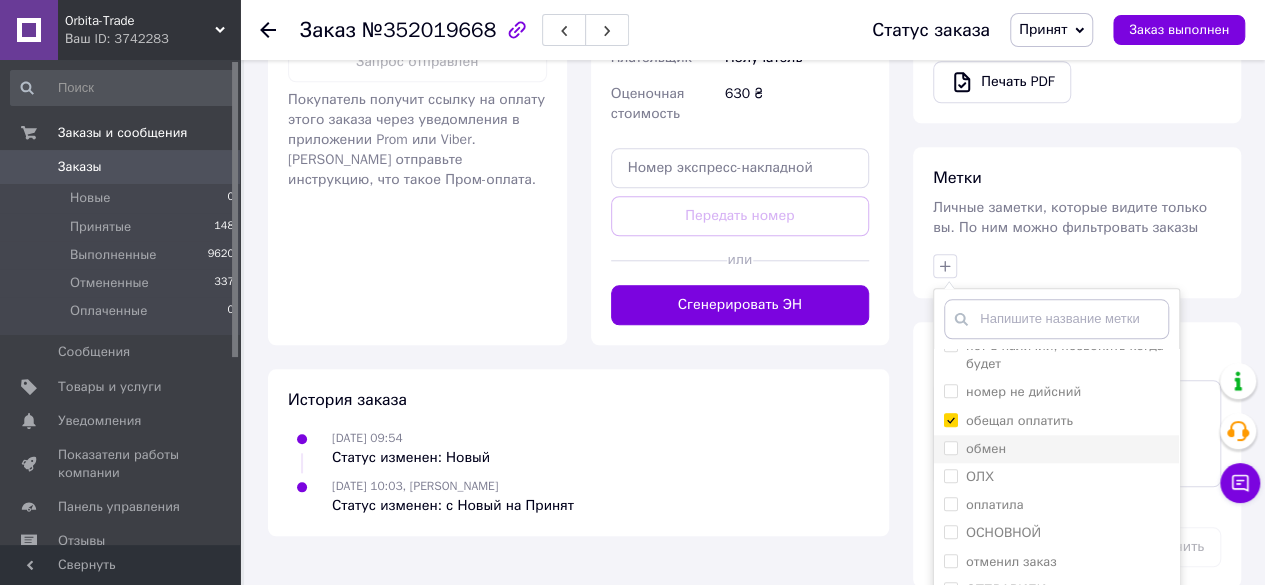 checkbox on "true" 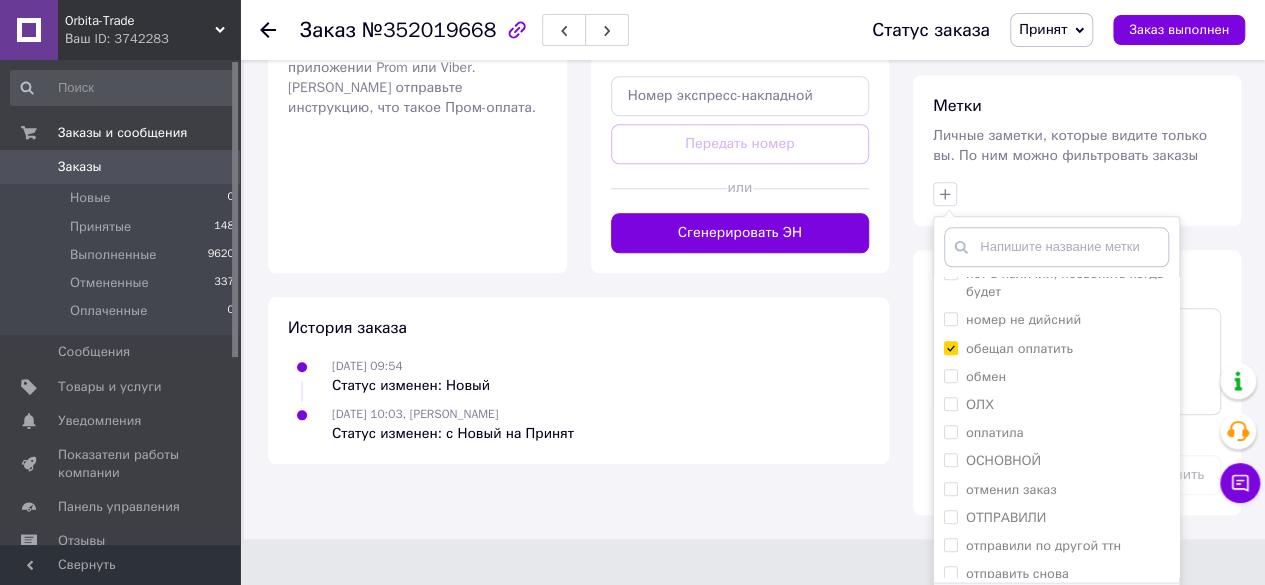 click on "Добавить метку" at bounding box center (1056, 613) 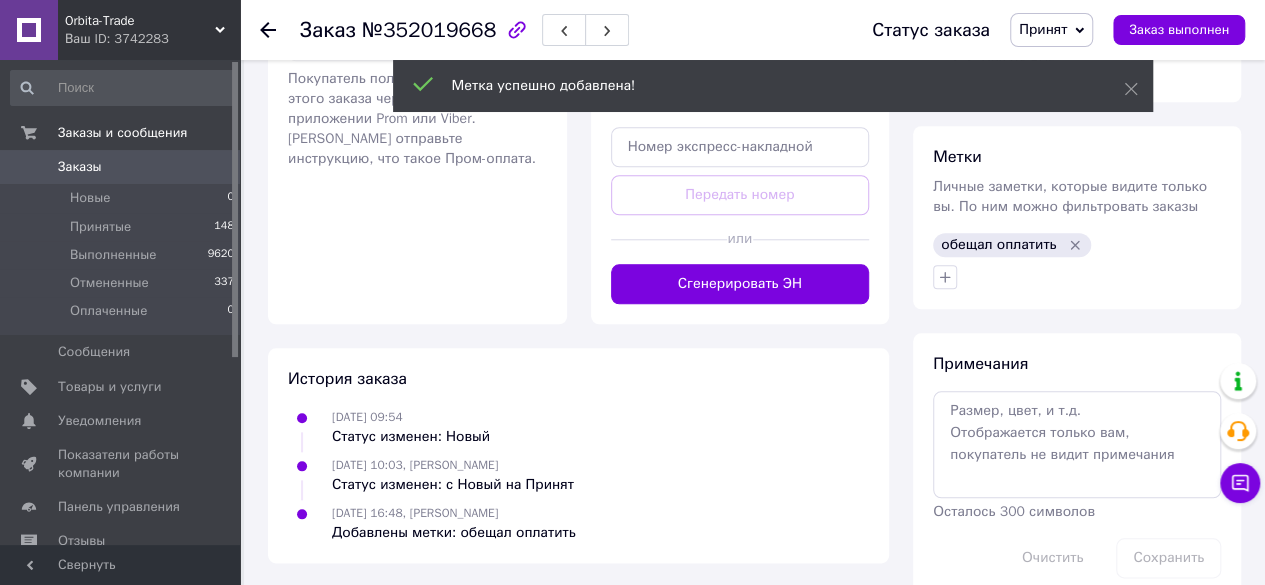 scroll, scrollTop: 877, scrollLeft: 0, axis: vertical 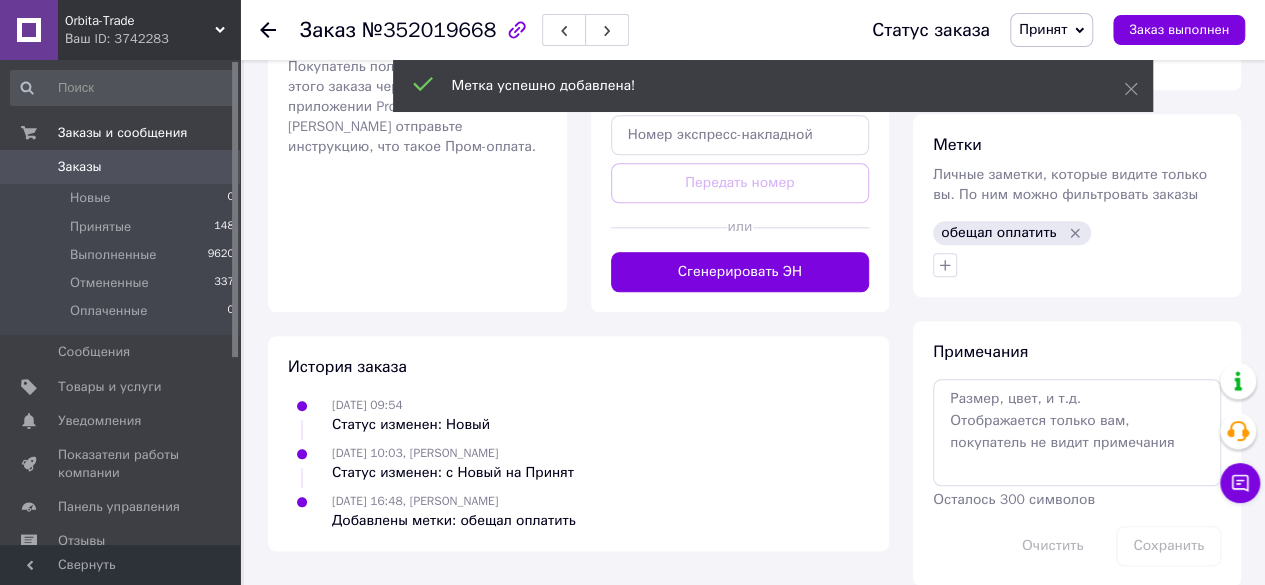 click 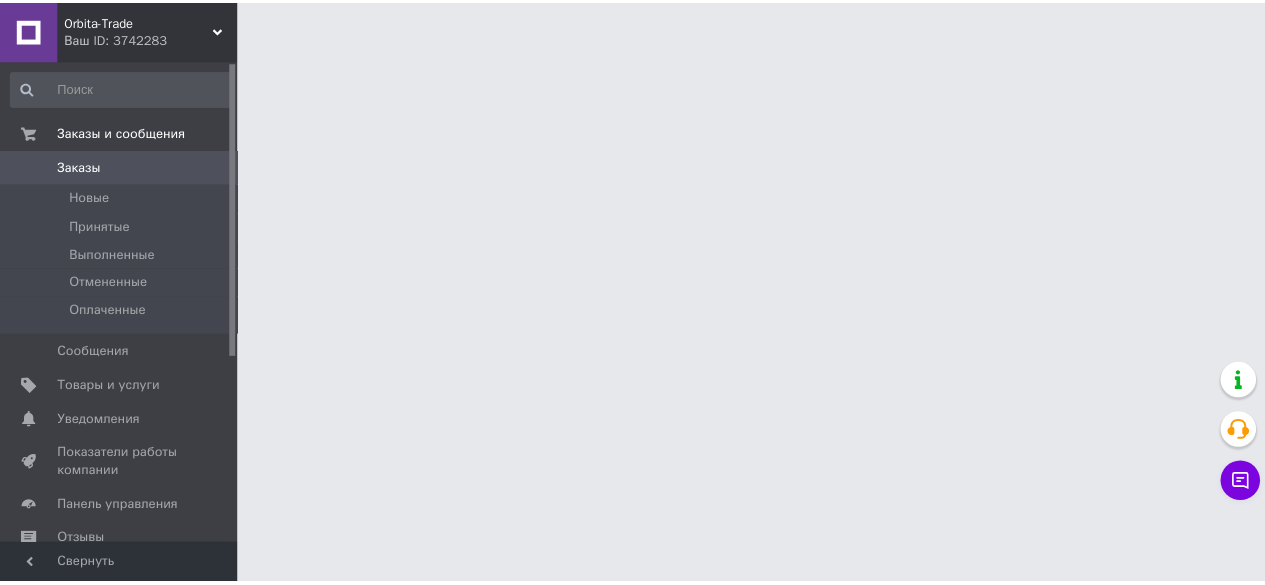 scroll, scrollTop: 0, scrollLeft: 0, axis: both 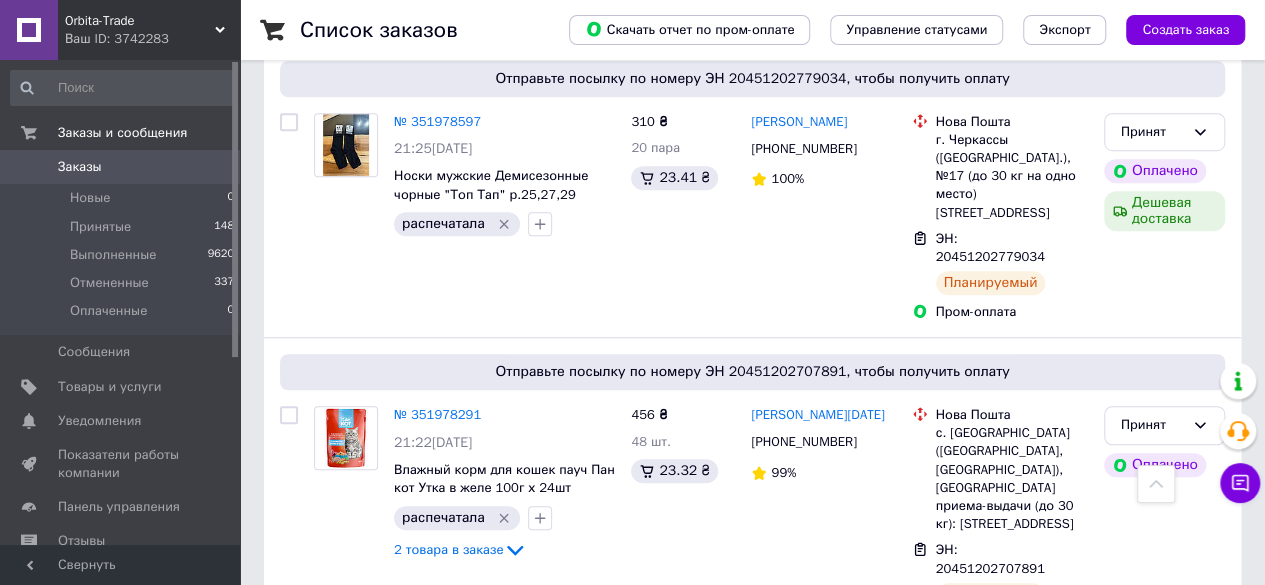 click on "2" at bounding box center [327, 932] 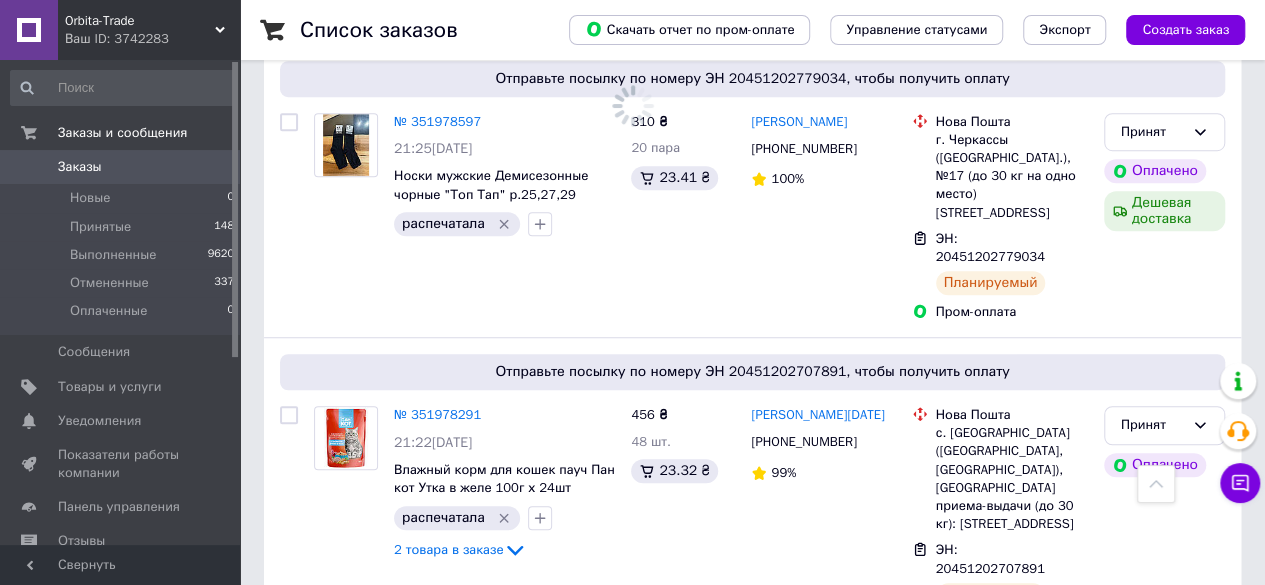 scroll, scrollTop: 0, scrollLeft: 0, axis: both 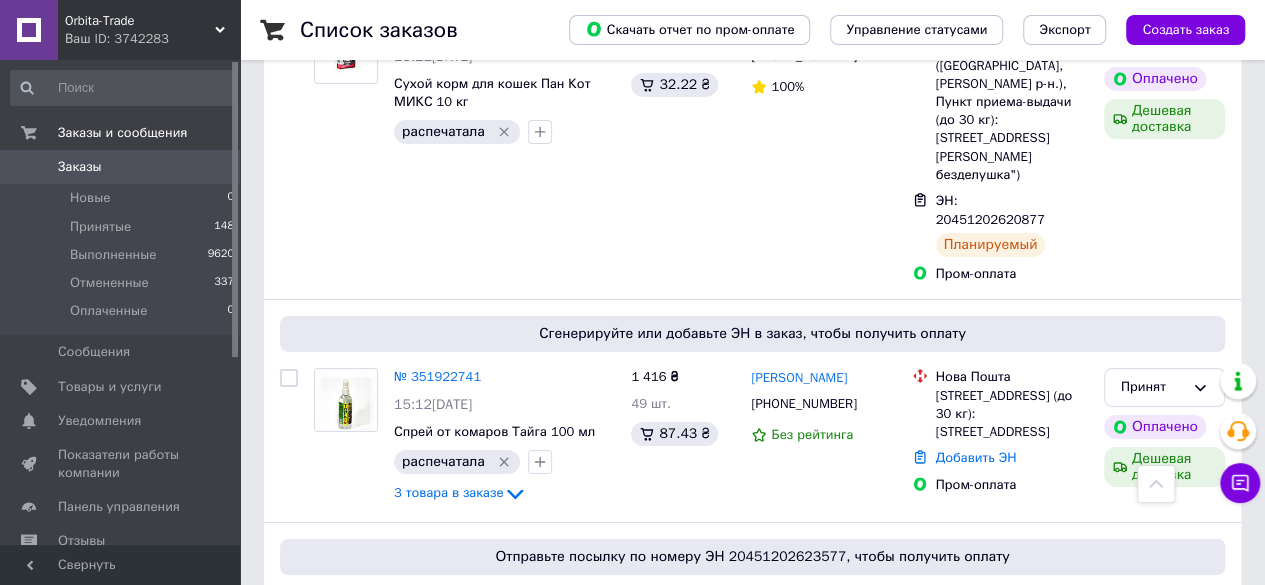 drag, startPoint x: 432, startPoint y: 223, endPoint x: 446, endPoint y: 229, distance: 15.231546 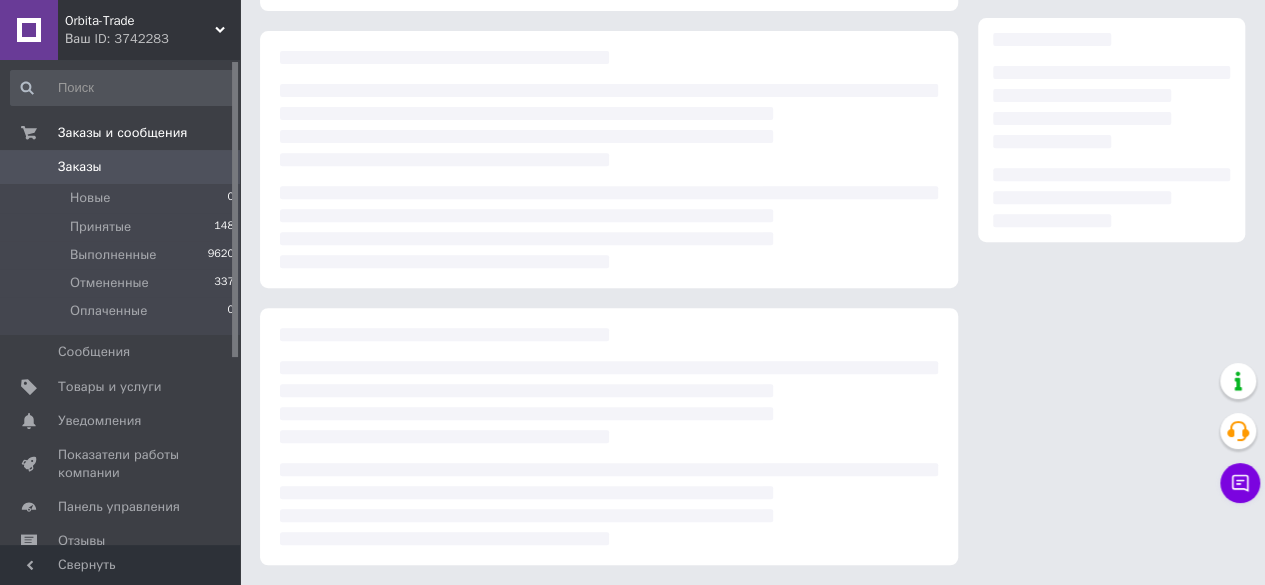 scroll, scrollTop: 0, scrollLeft: 0, axis: both 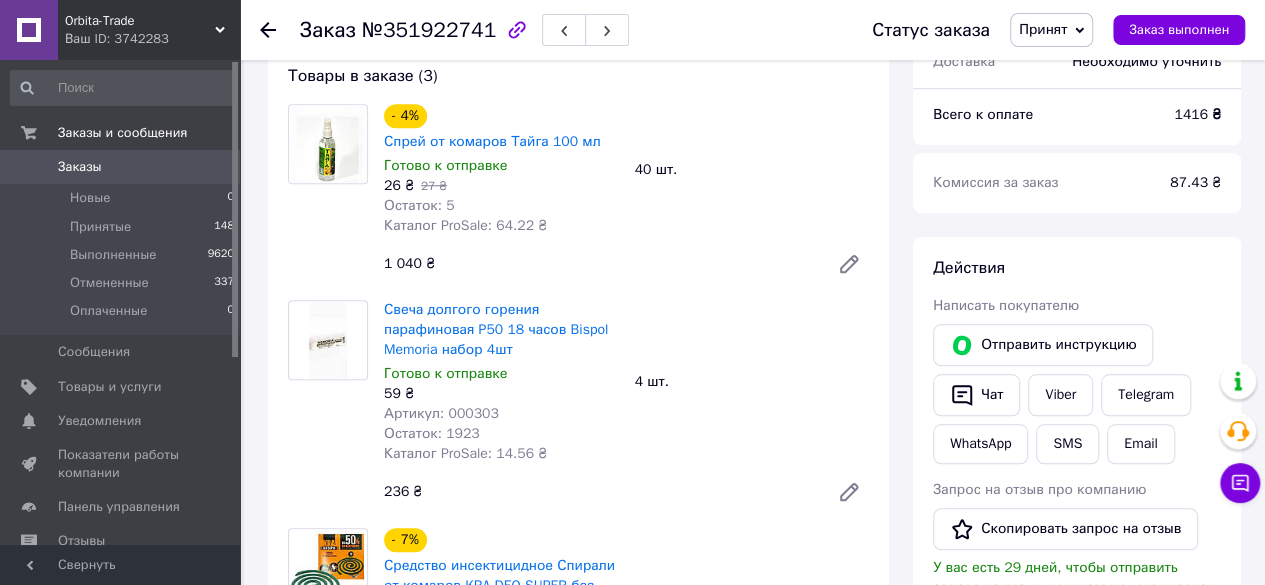 click 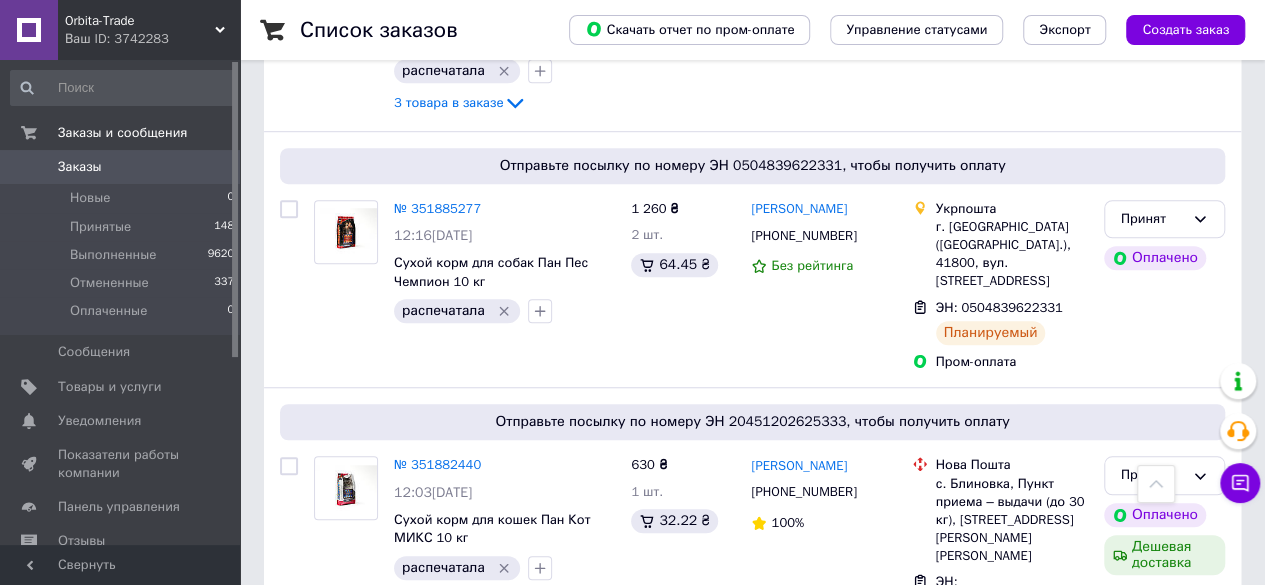 scroll, scrollTop: 4592, scrollLeft: 0, axis: vertical 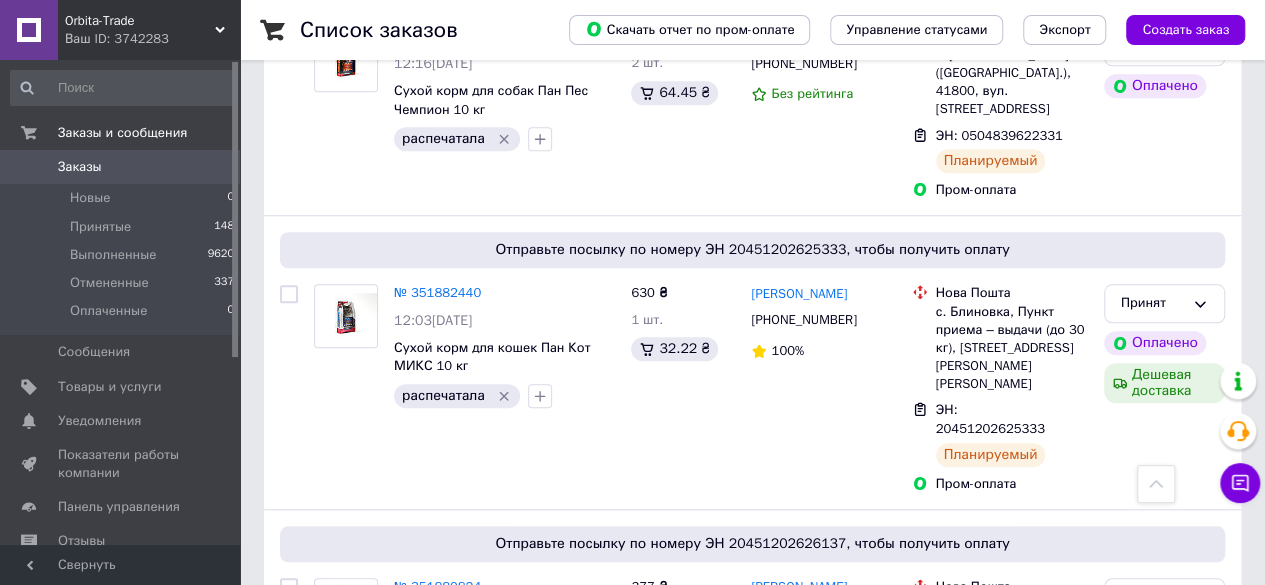 drag, startPoint x: 413, startPoint y: 552, endPoint x: 420, endPoint y: 531, distance: 22.135944 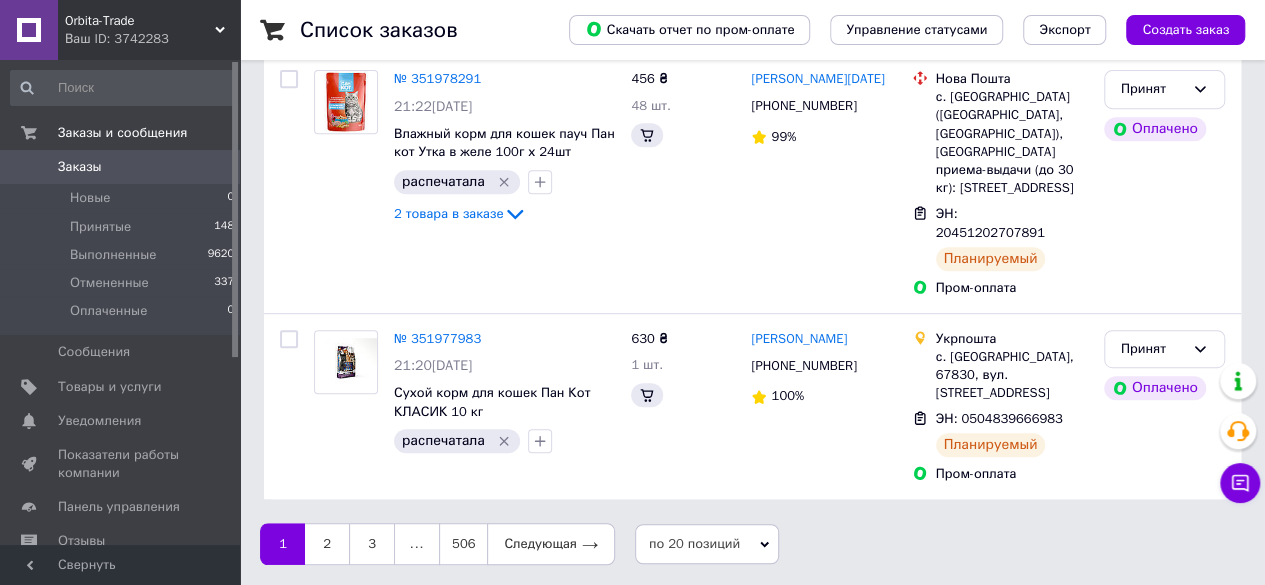 scroll, scrollTop: 0, scrollLeft: 0, axis: both 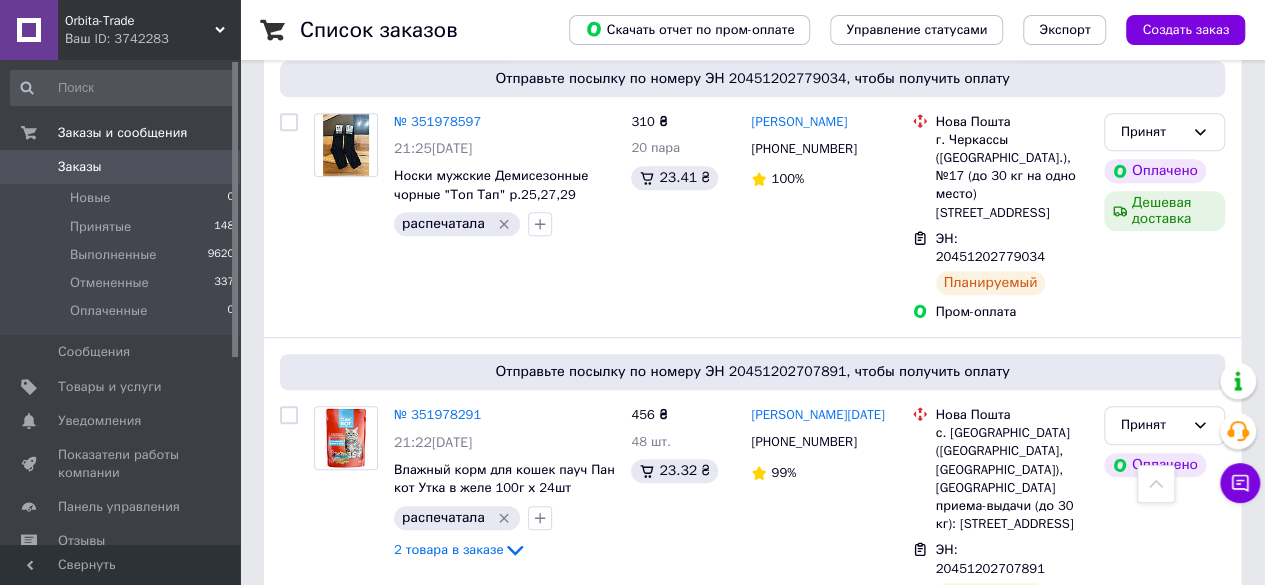 click on "2" at bounding box center (327, 932) 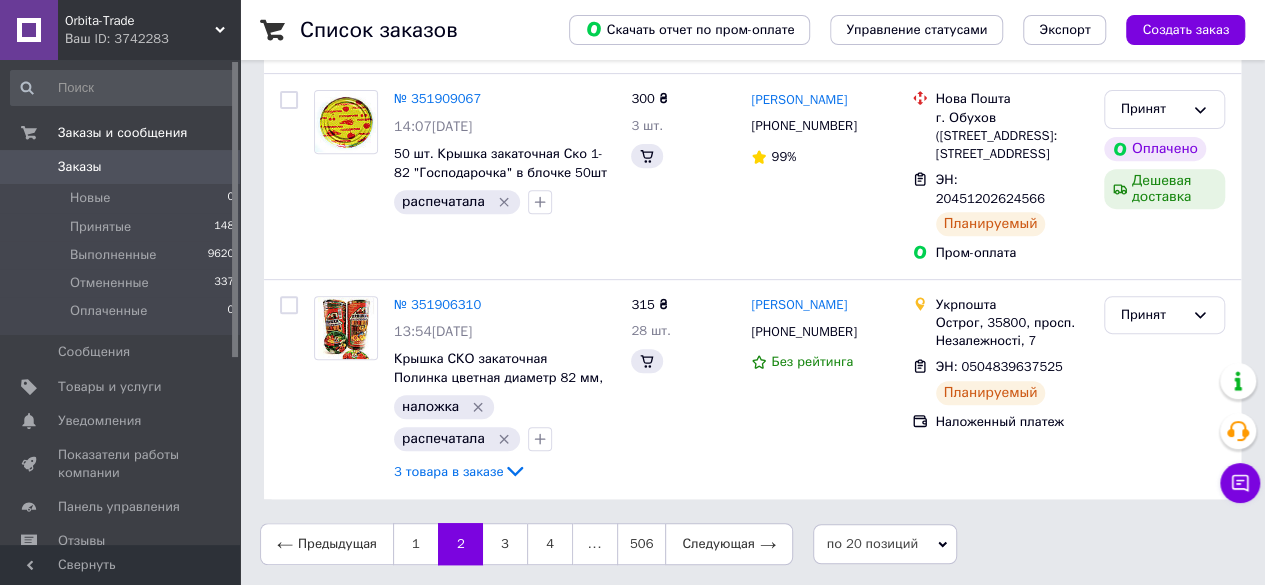 scroll, scrollTop: 0, scrollLeft: 0, axis: both 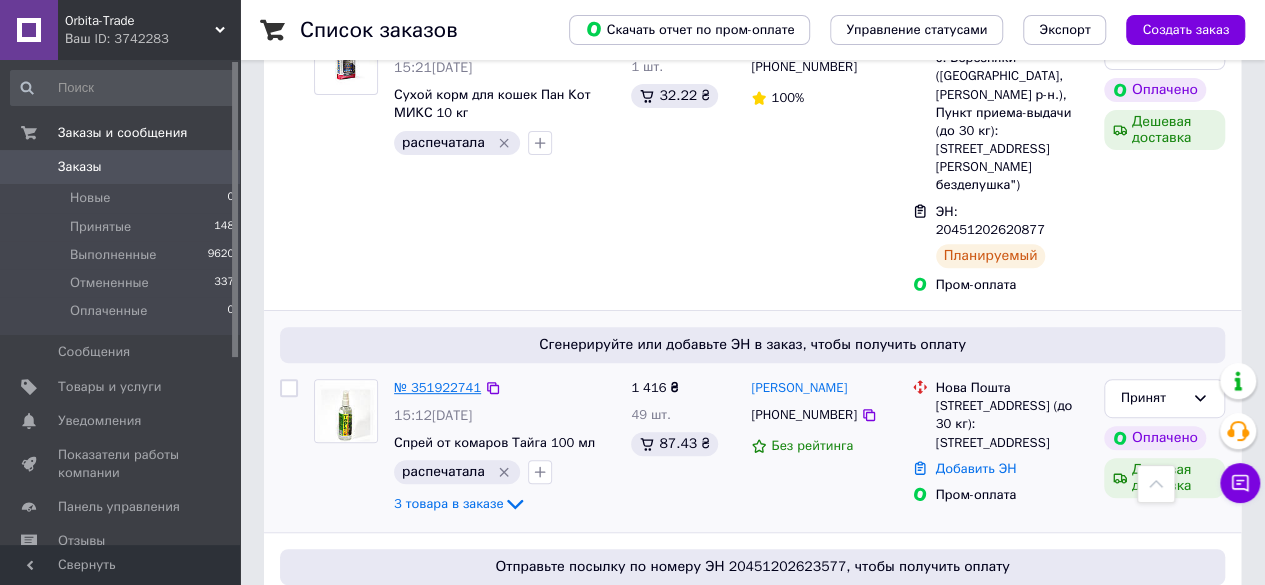 click on "№ 351922741" at bounding box center [437, 387] 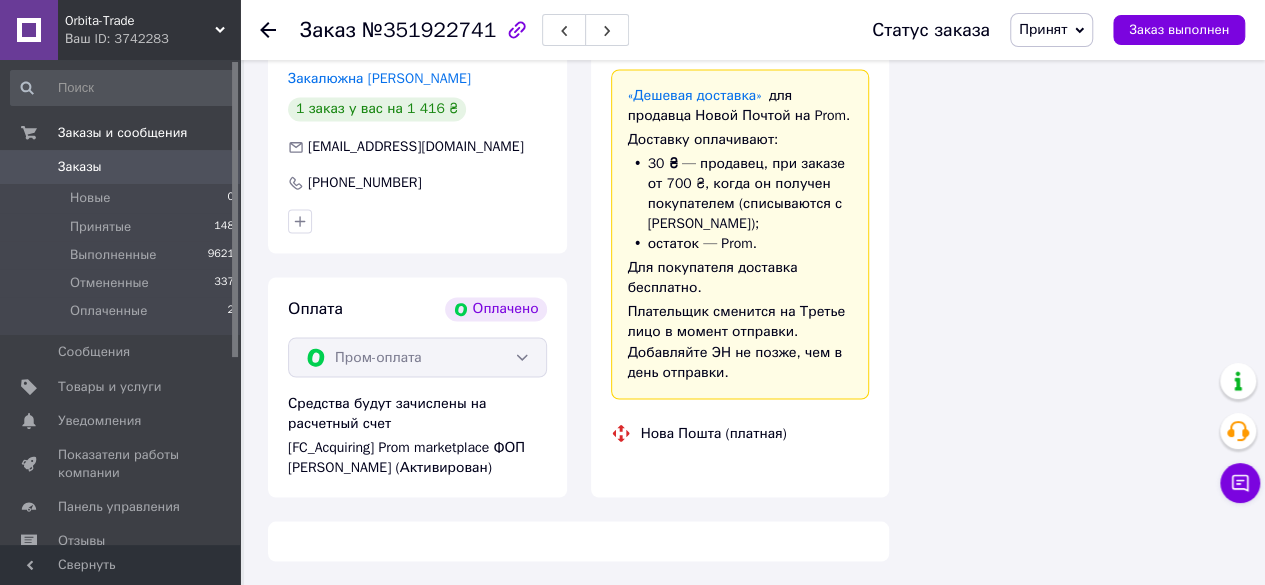 scroll, scrollTop: 2222, scrollLeft: 0, axis: vertical 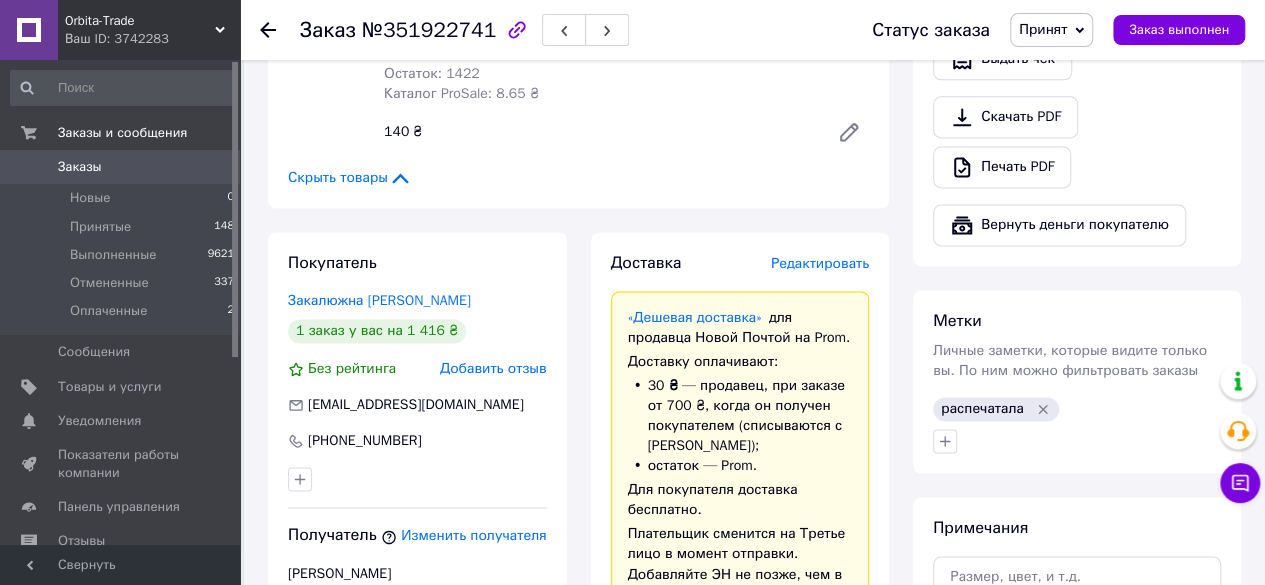 click 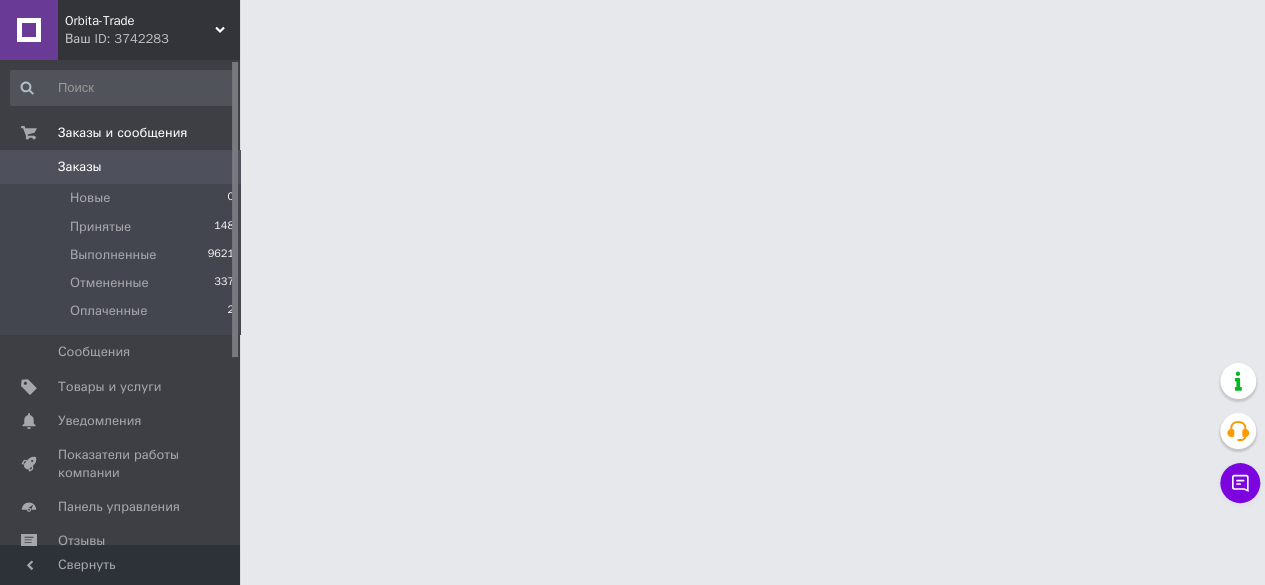 scroll, scrollTop: 0, scrollLeft: 0, axis: both 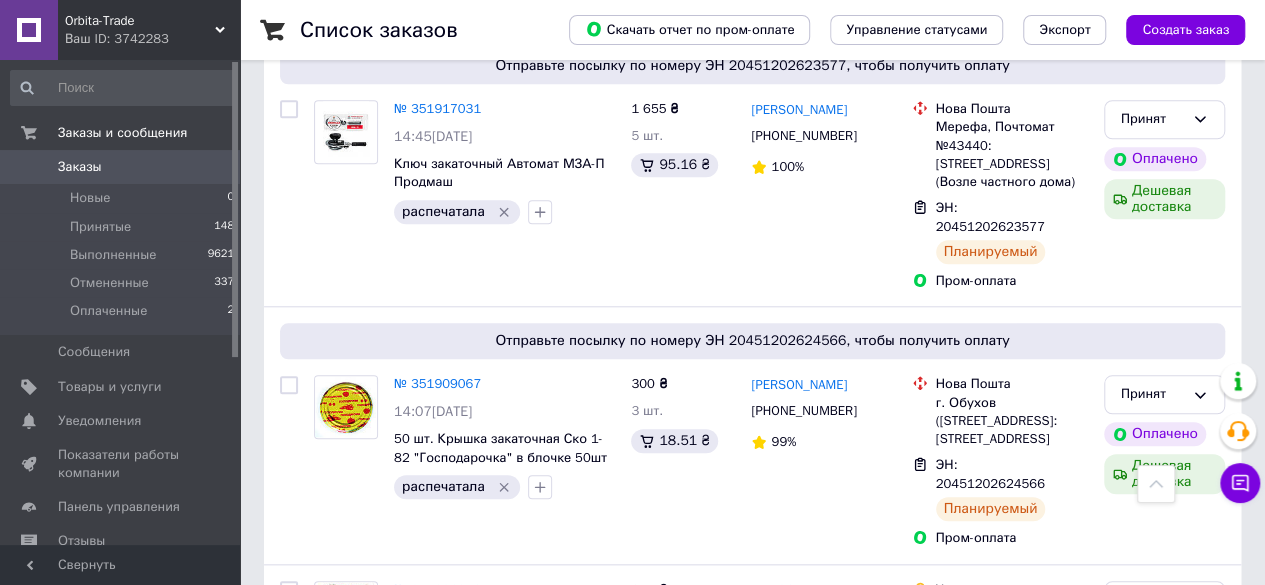 click on "1" at bounding box center (415, 829) 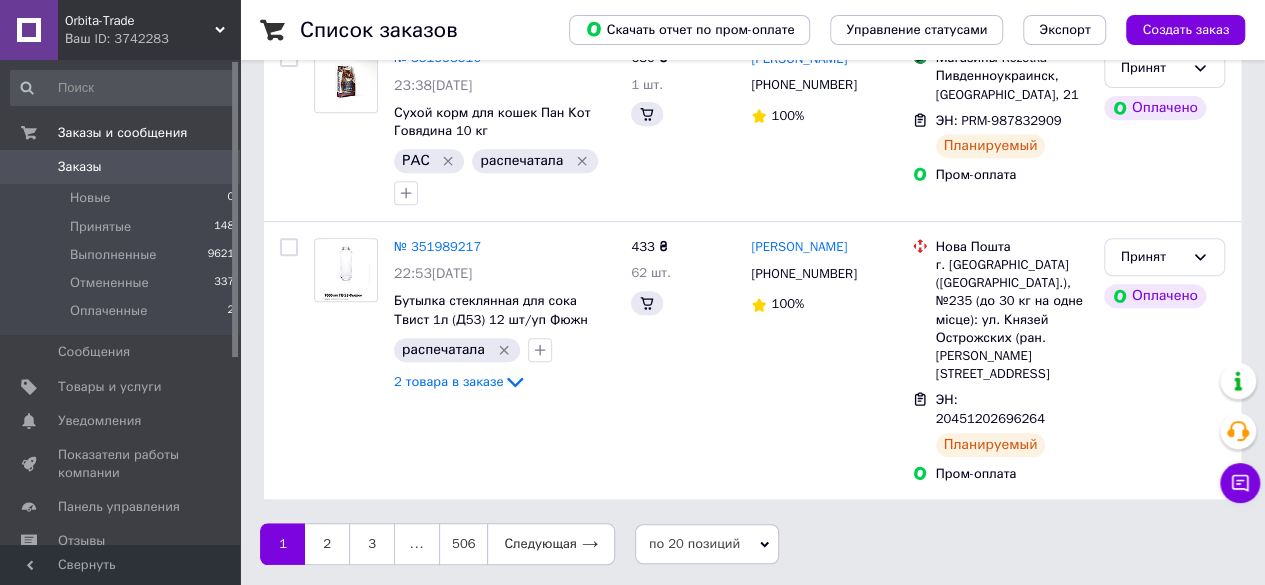 scroll, scrollTop: 0, scrollLeft: 0, axis: both 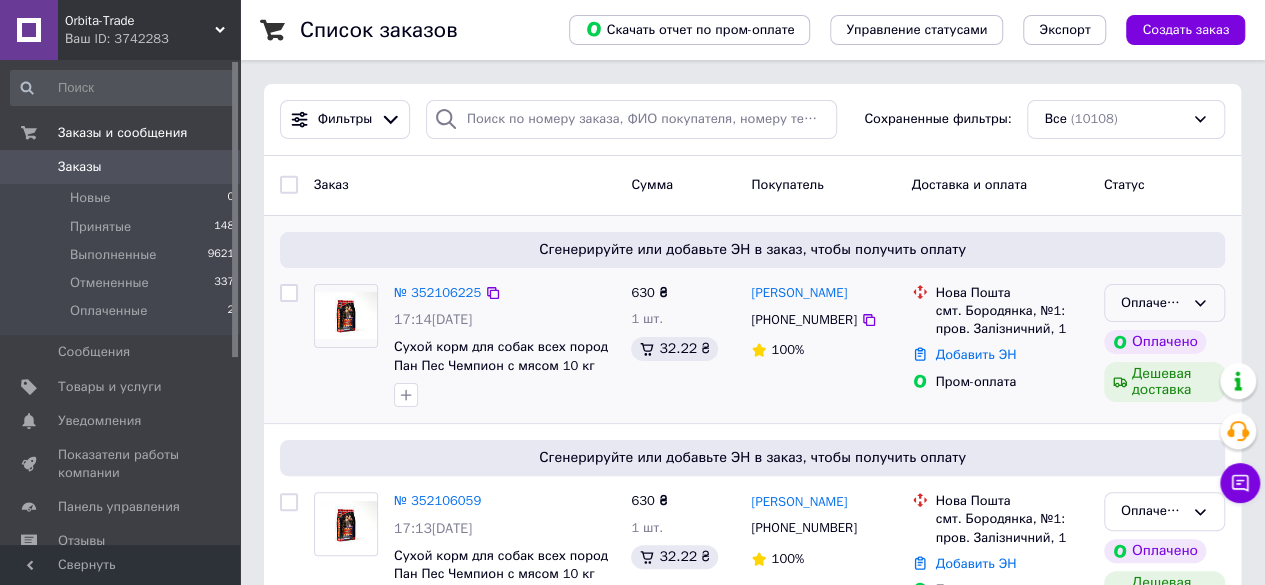 click 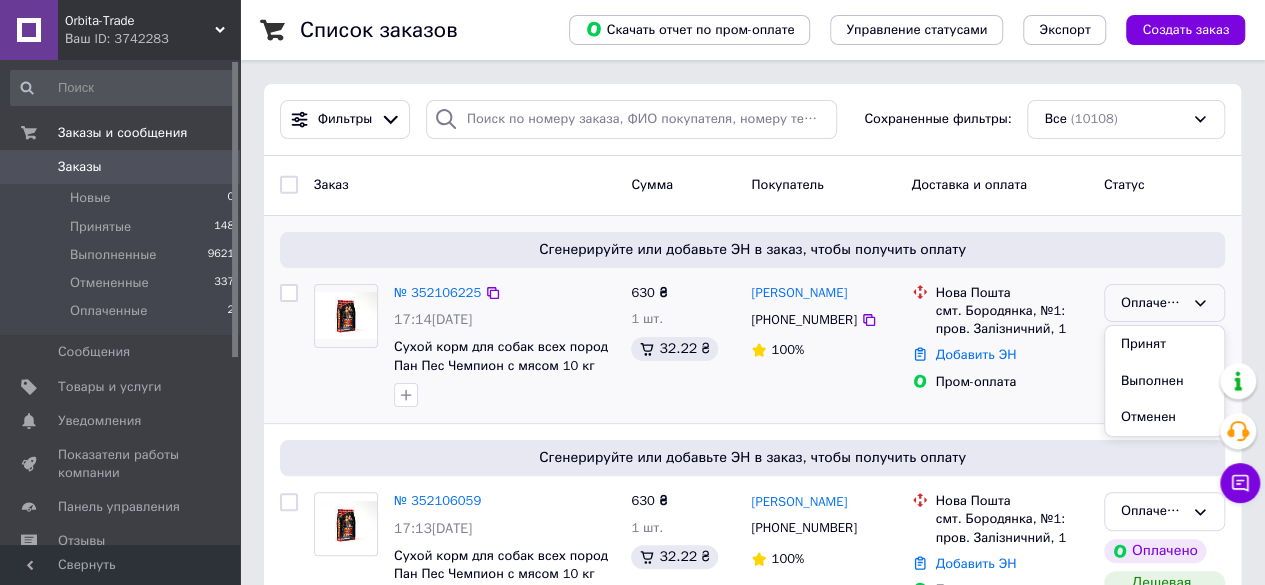 click on "Принят" at bounding box center (1164, 344) 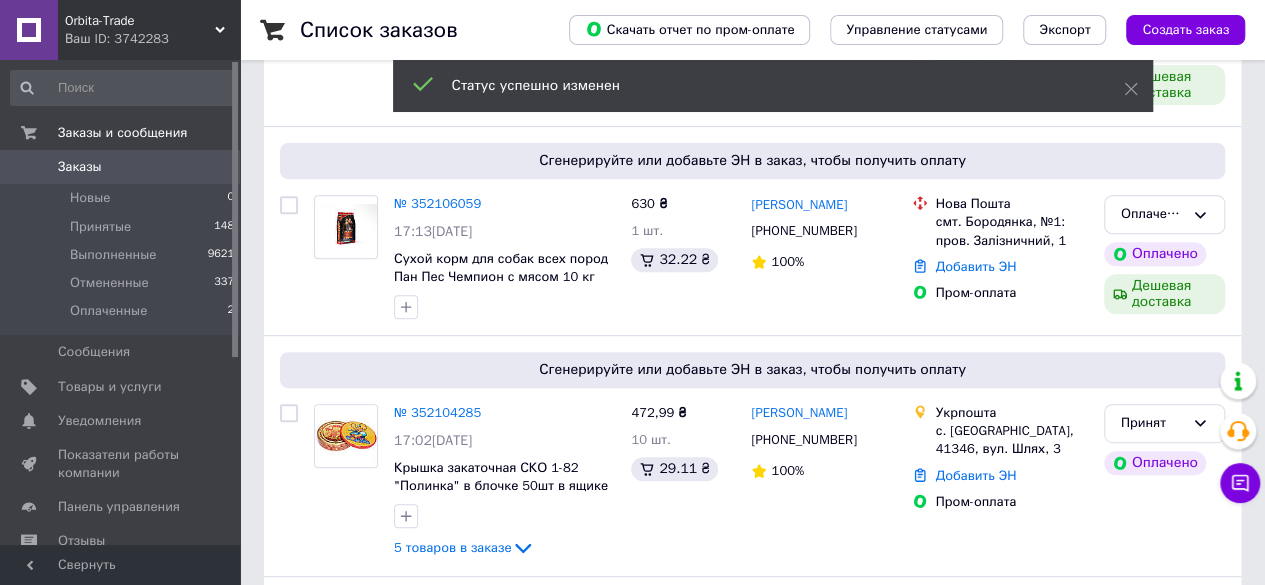 scroll, scrollTop: 362, scrollLeft: 0, axis: vertical 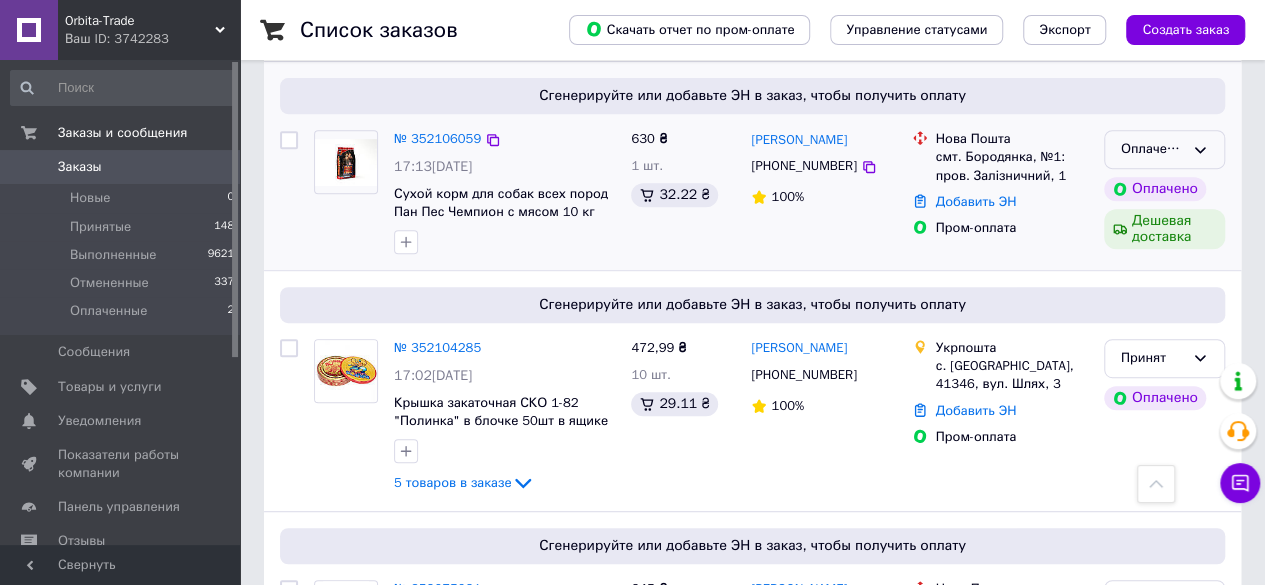 click 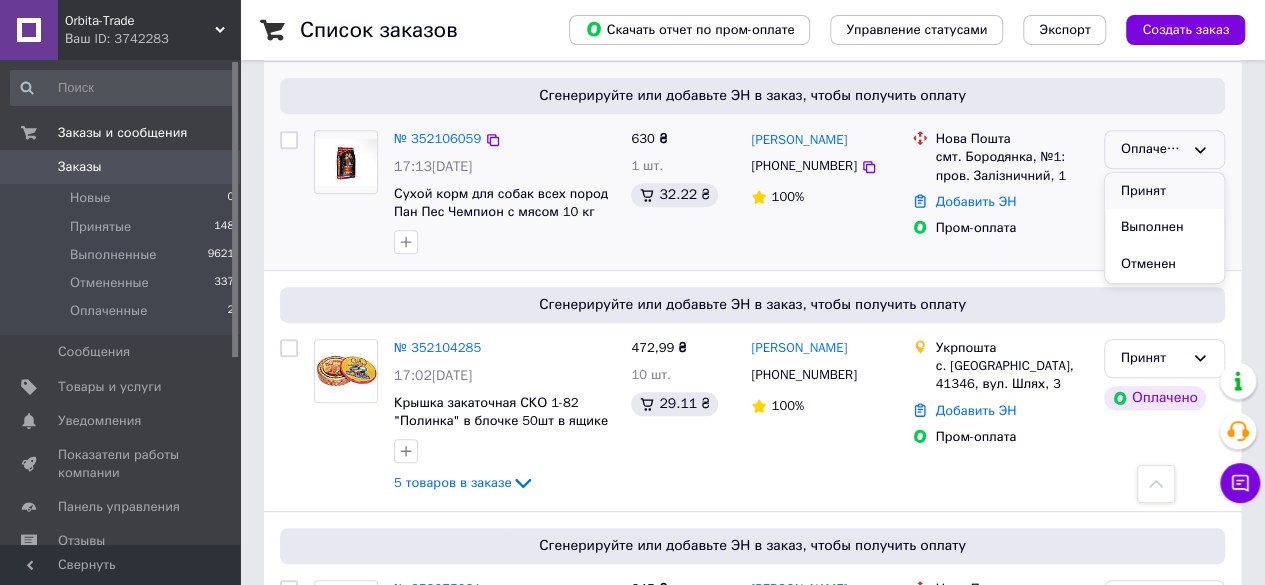 click on "Принят" at bounding box center (1164, 191) 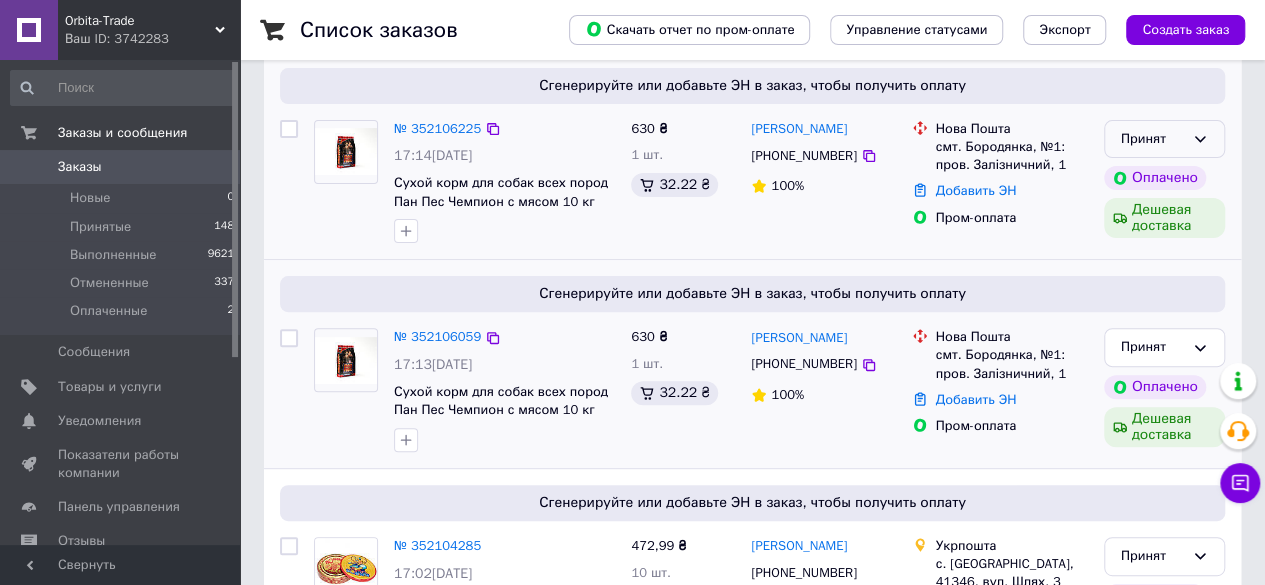 scroll, scrollTop: 158, scrollLeft: 0, axis: vertical 